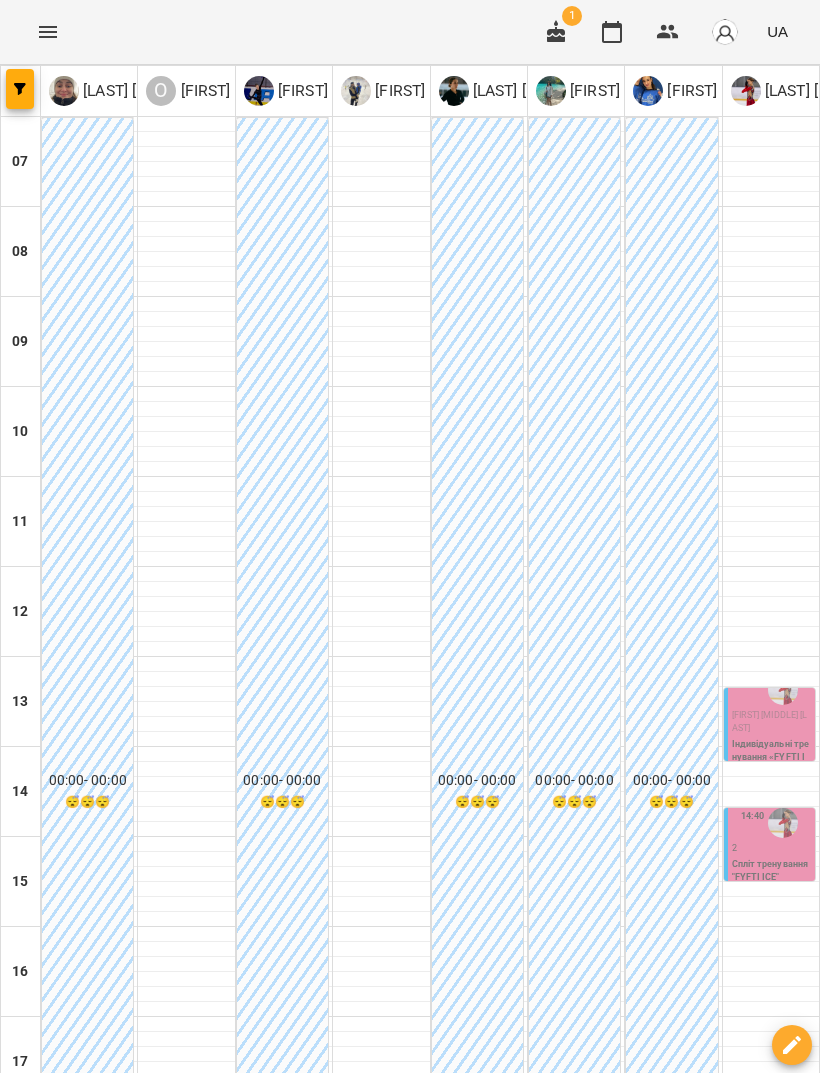 scroll, scrollTop: 0, scrollLeft: 0, axis: both 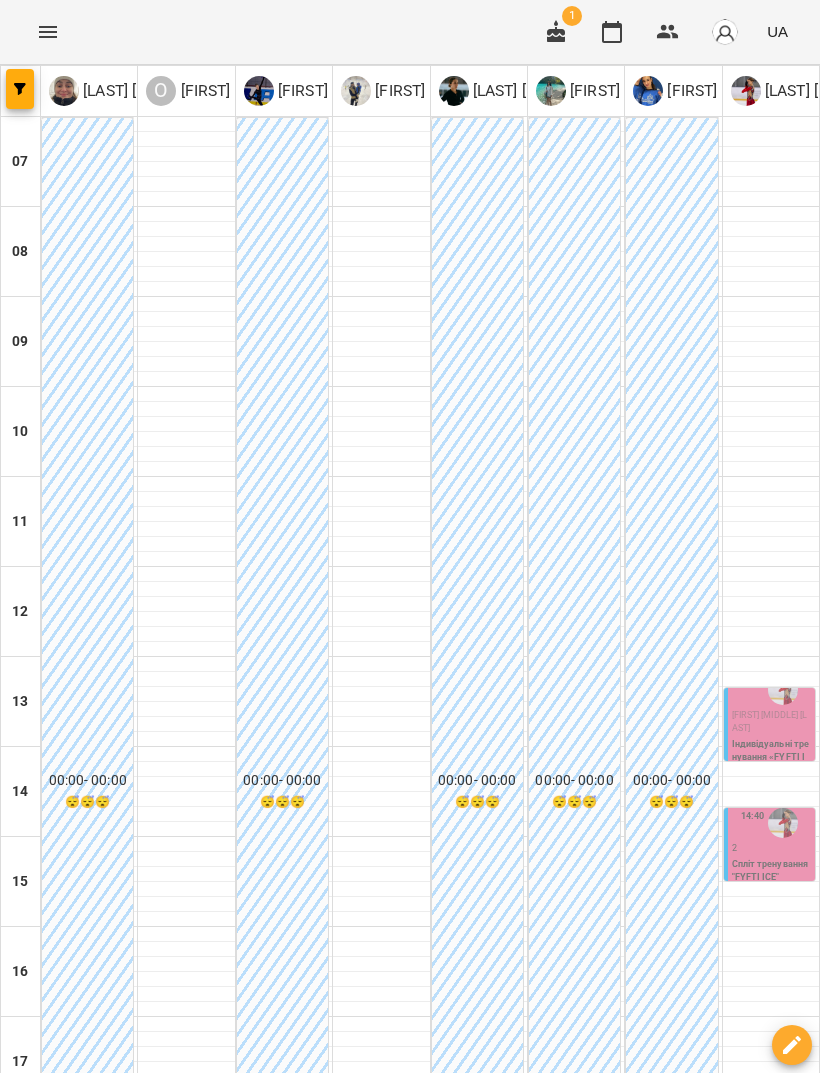 click on "Спліт тренування "FYFTI ICE"" at bounding box center [771, 871] 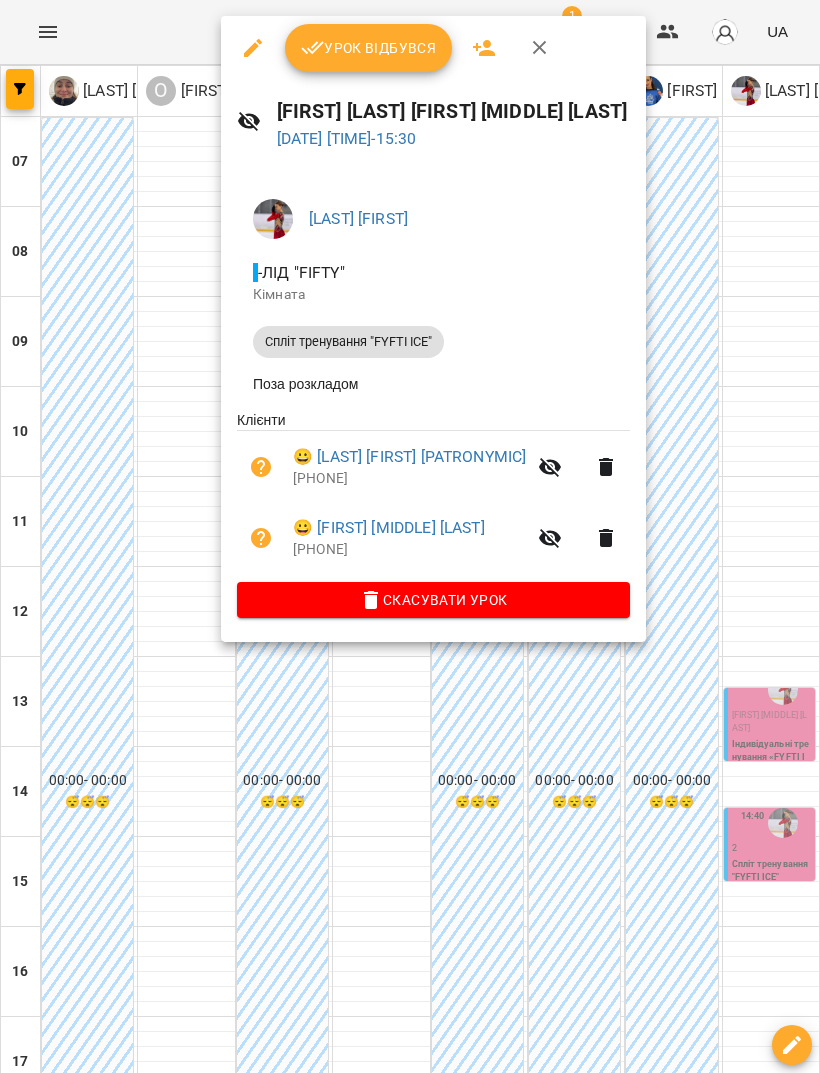 click at bounding box center (410, 536) 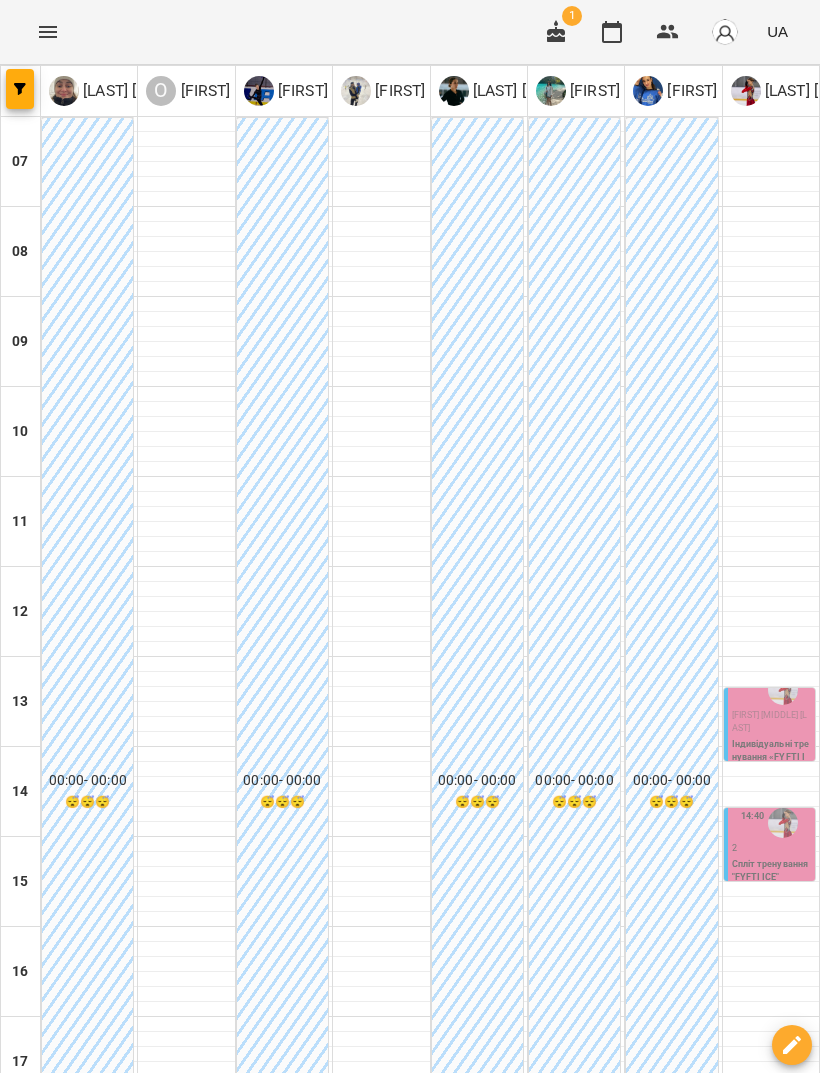 scroll, scrollTop: 360, scrollLeft: 0, axis: vertical 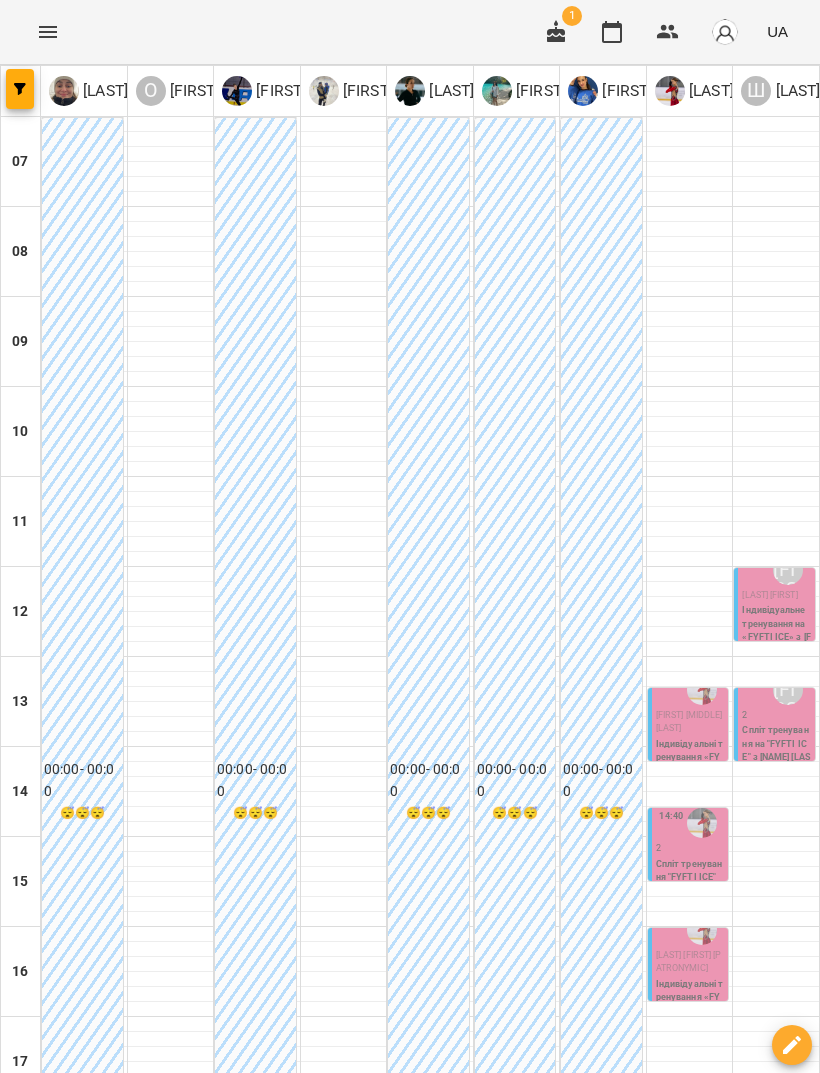 click 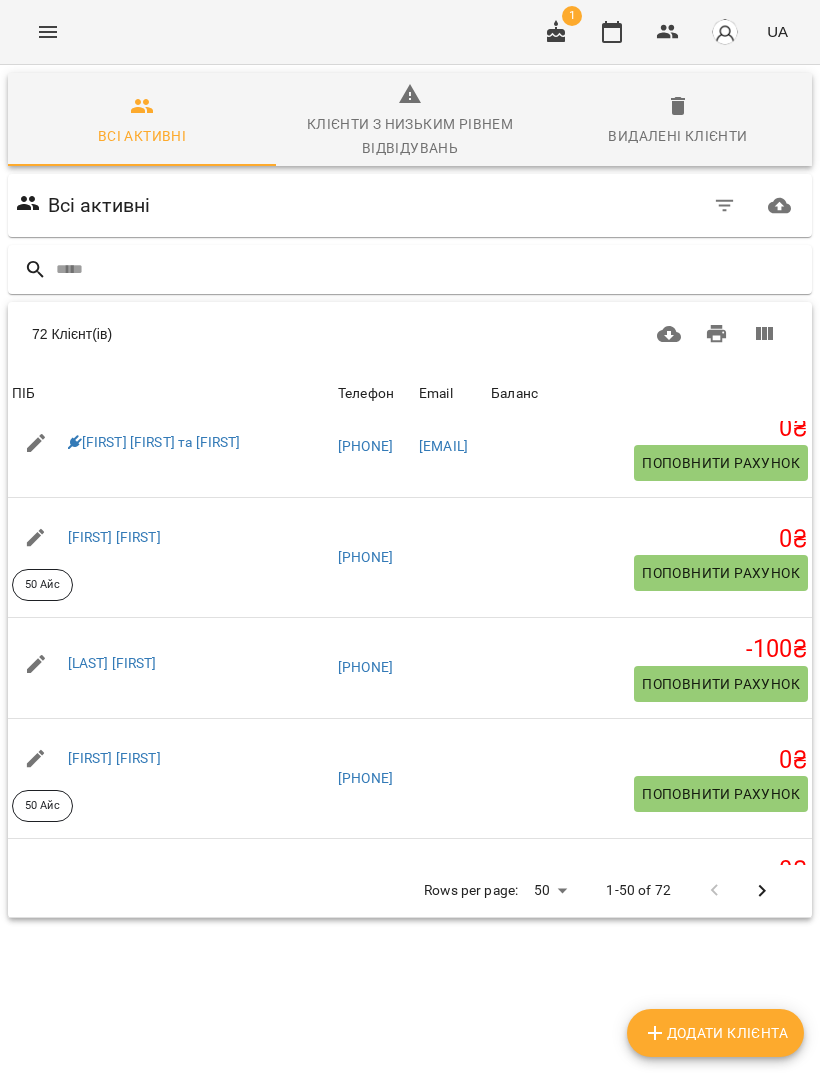 scroll, scrollTop: 371, scrollLeft: 0, axis: vertical 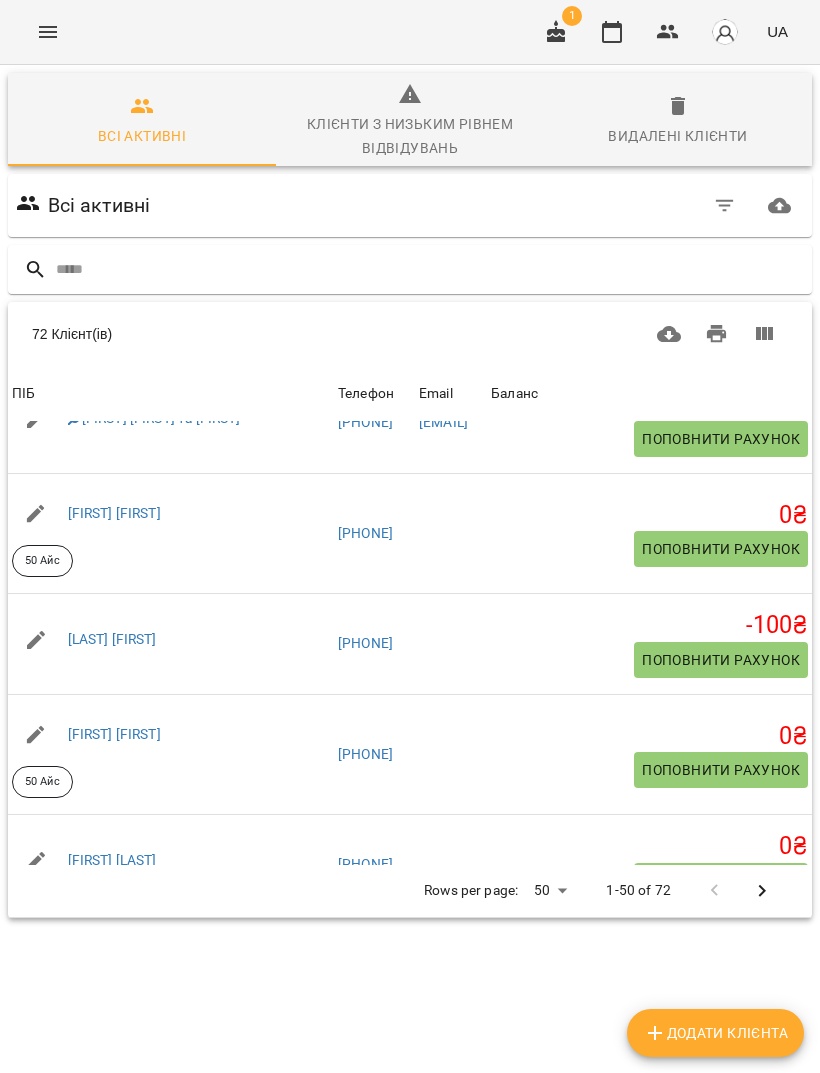 click 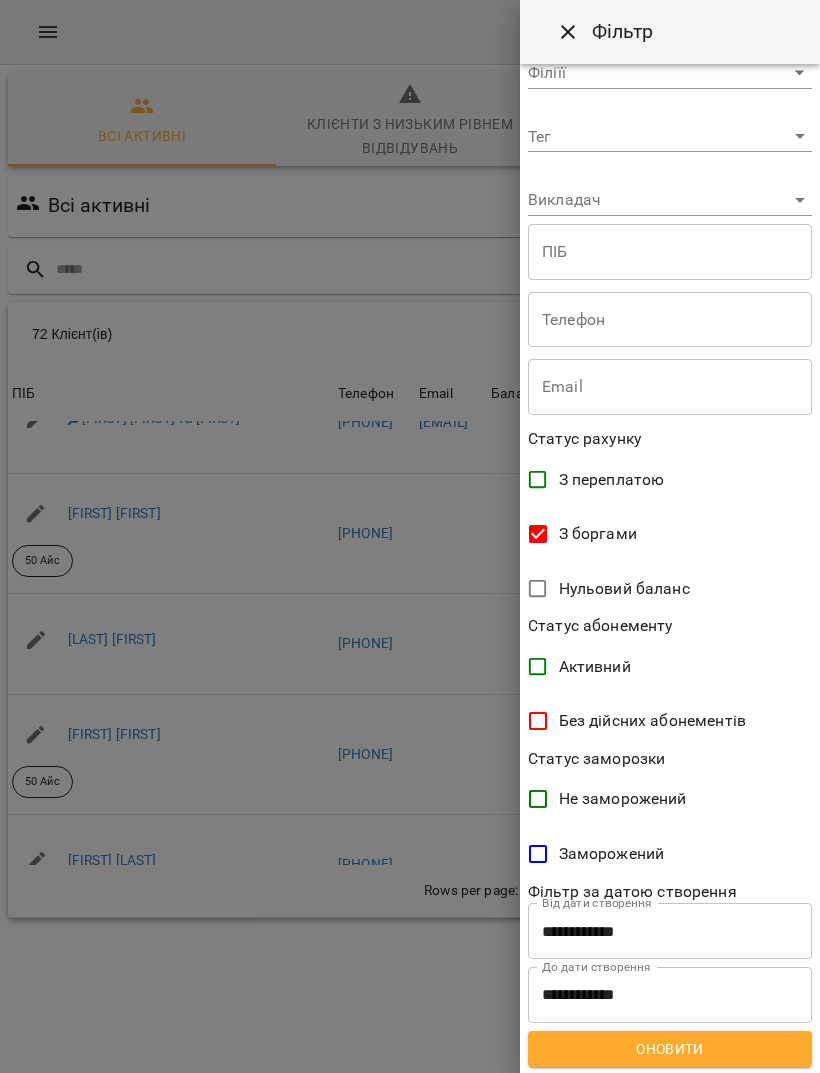 scroll, scrollTop: 38, scrollLeft: 0, axis: vertical 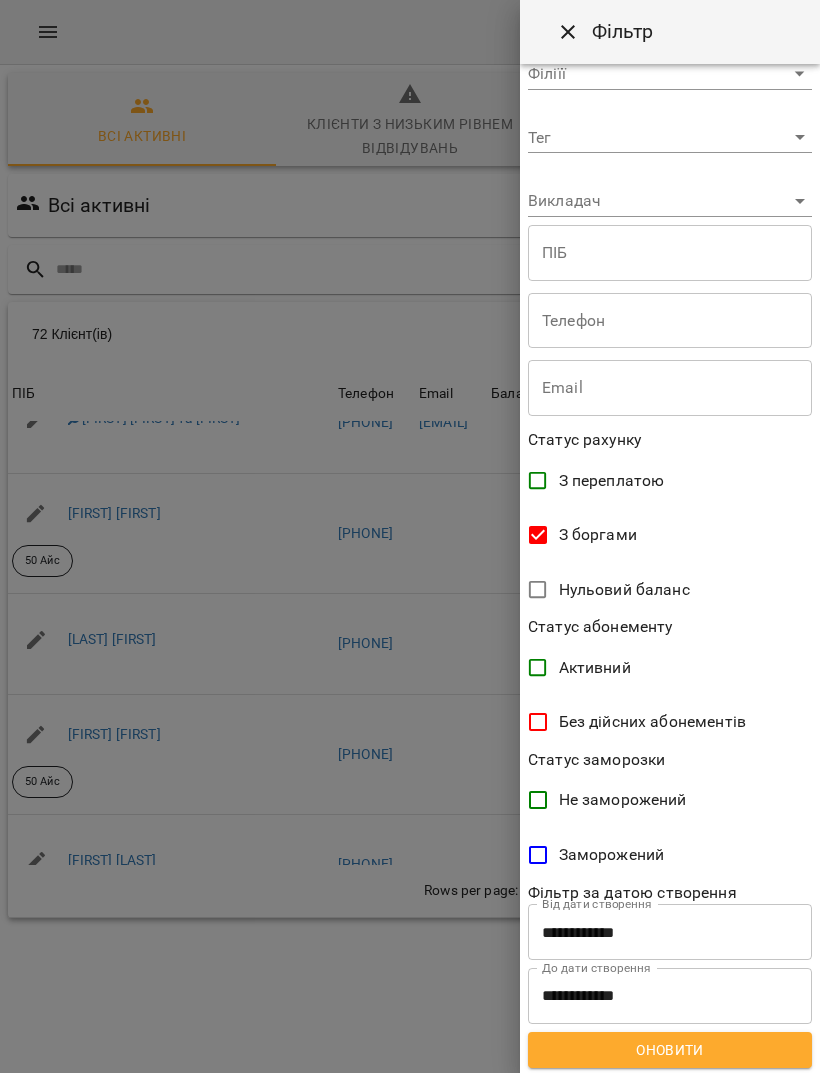 click on "Оновити" at bounding box center [670, 1050] 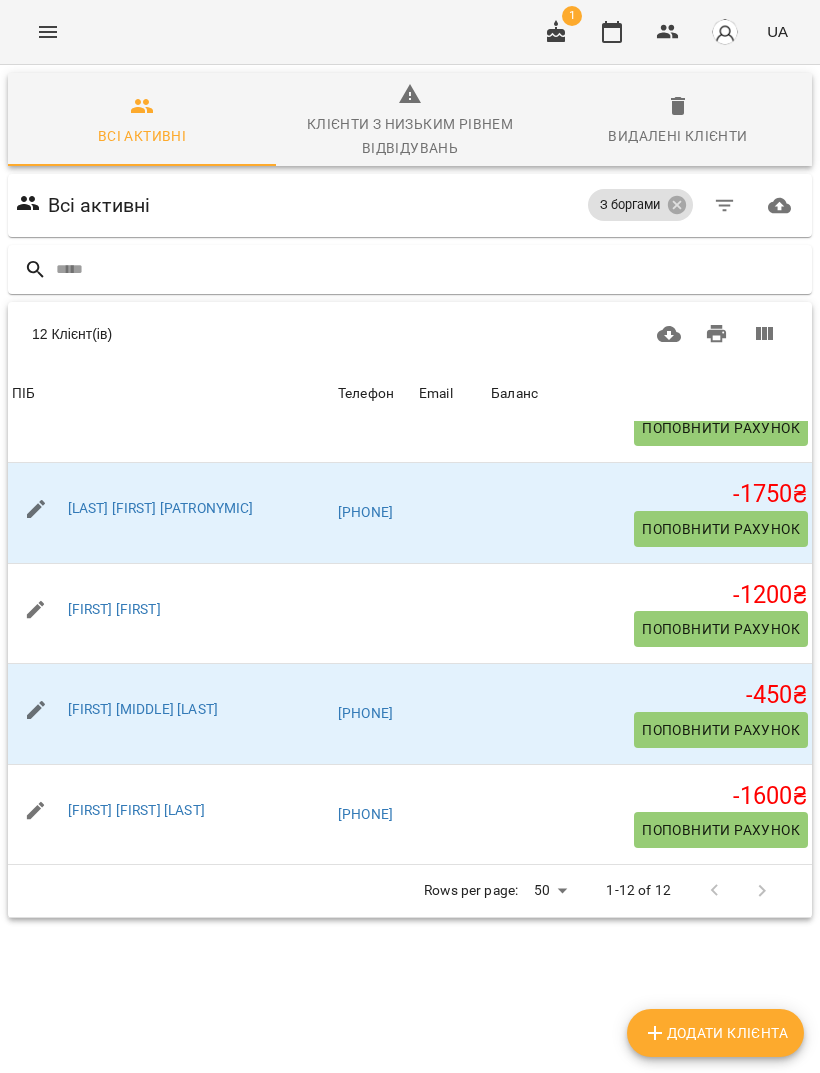 scroll, scrollTop: 496, scrollLeft: 0, axis: vertical 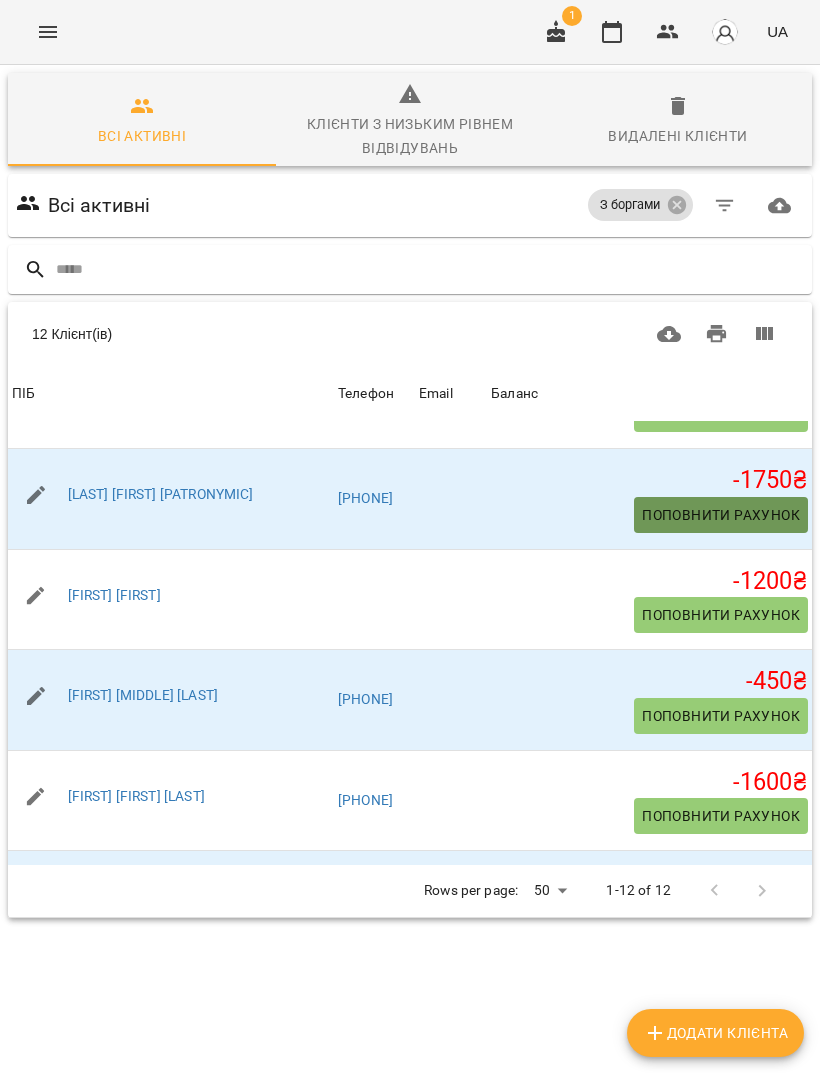 click on "Поповнити рахунок" at bounding box center (721, 515) 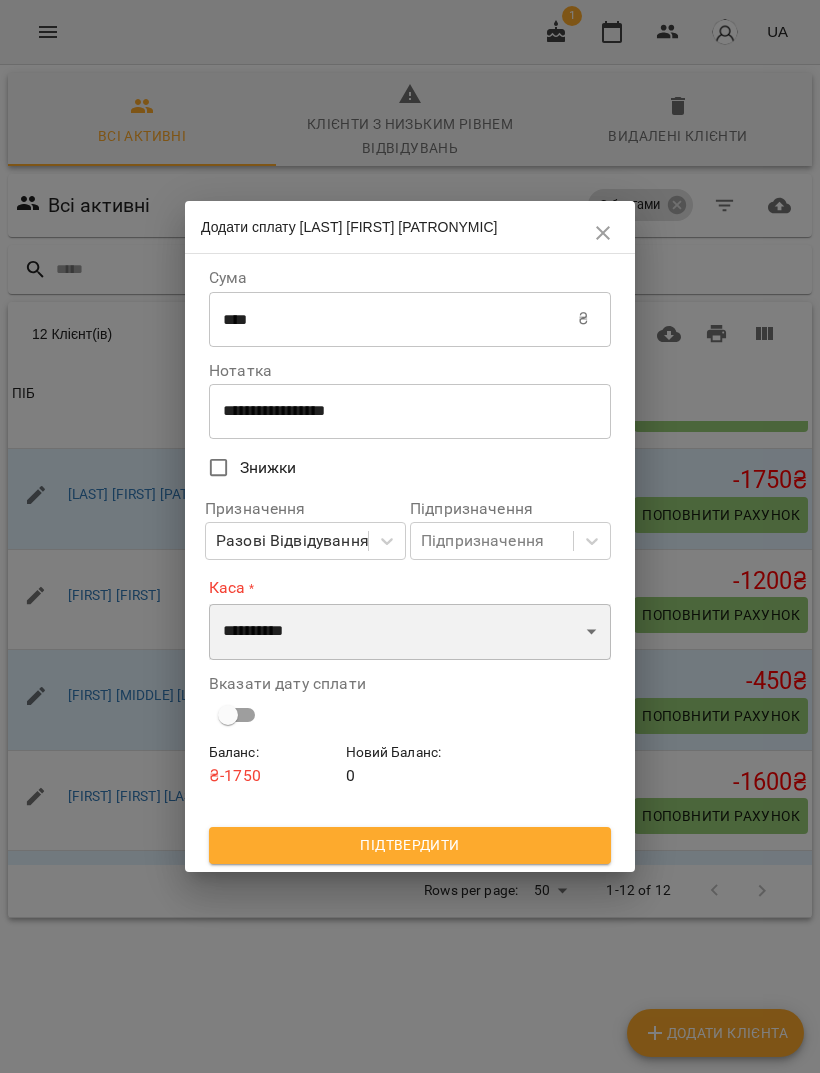 click on "**********" at bounding box center (410, 632) 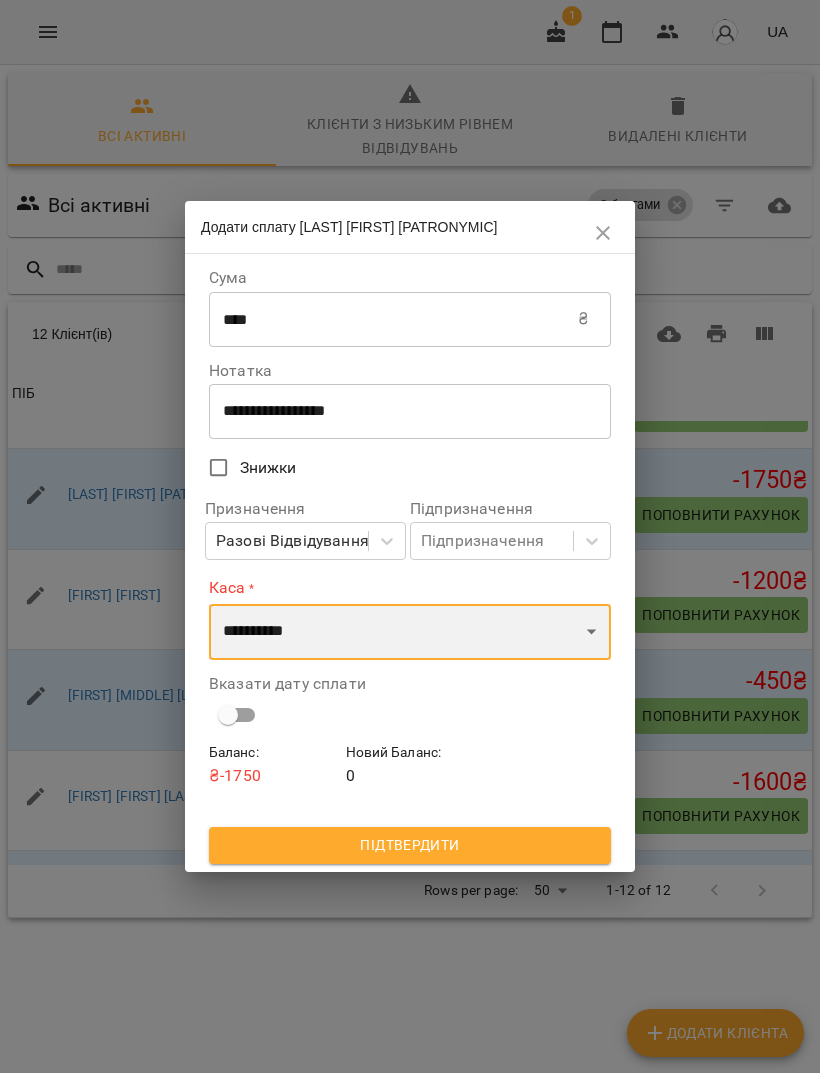 select on "****" 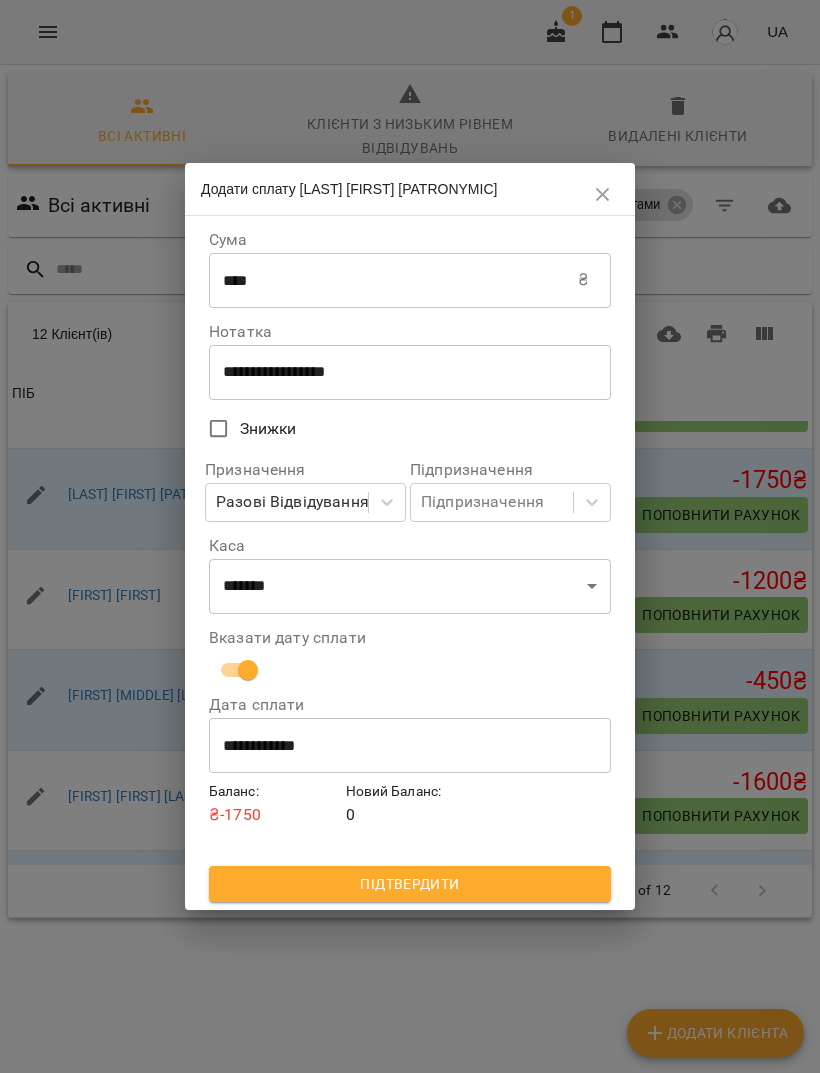 click on "Підтвердити" at bounding box center (410, 884) 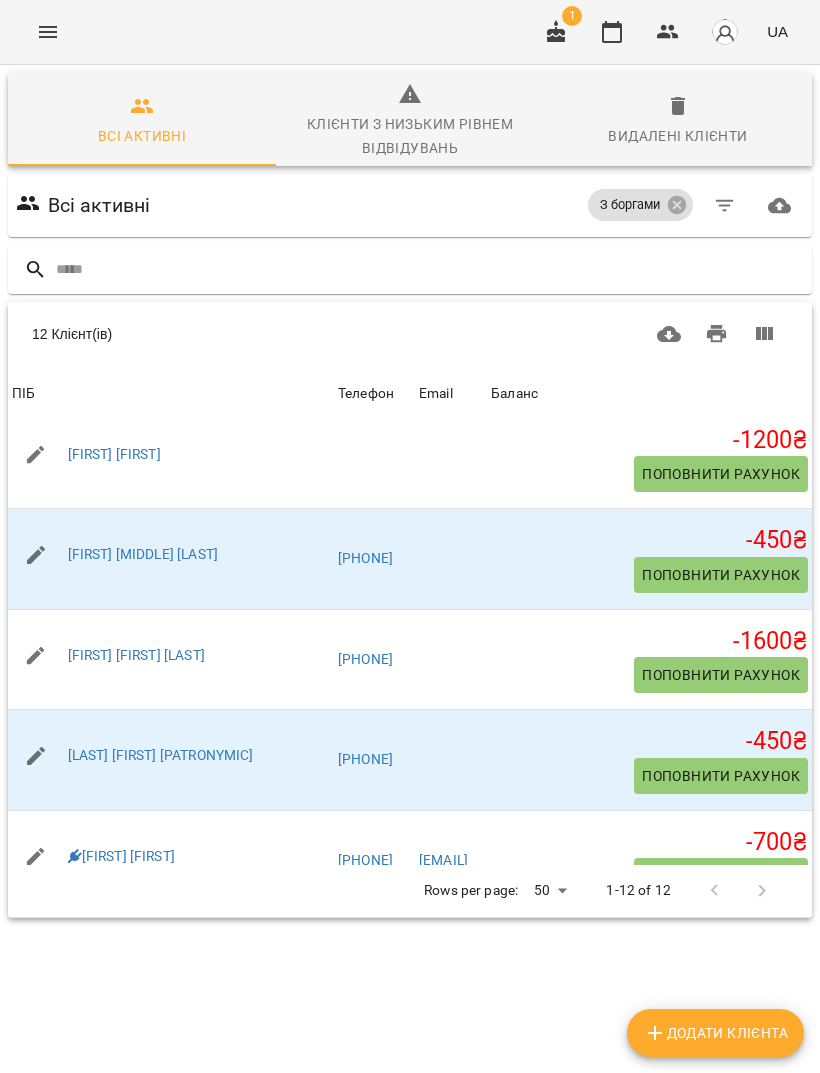 scroll, scrollTop: 644, scrollLeft: 0, axis: vertical 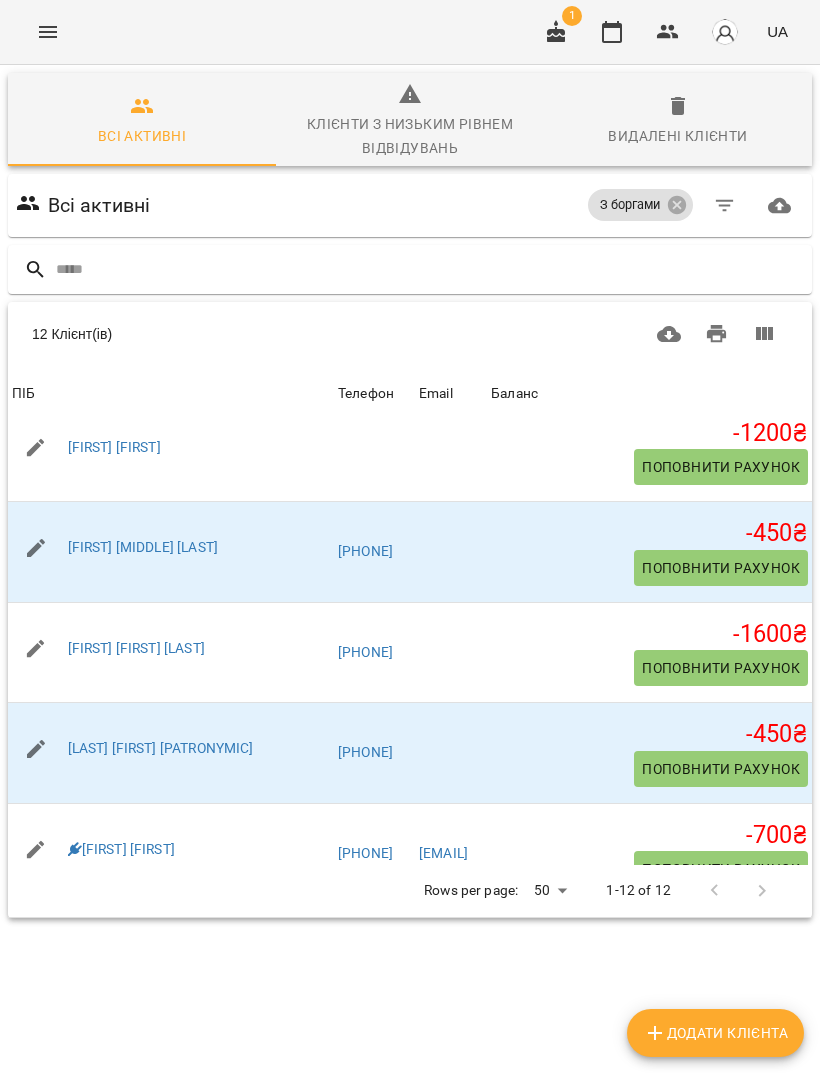 click 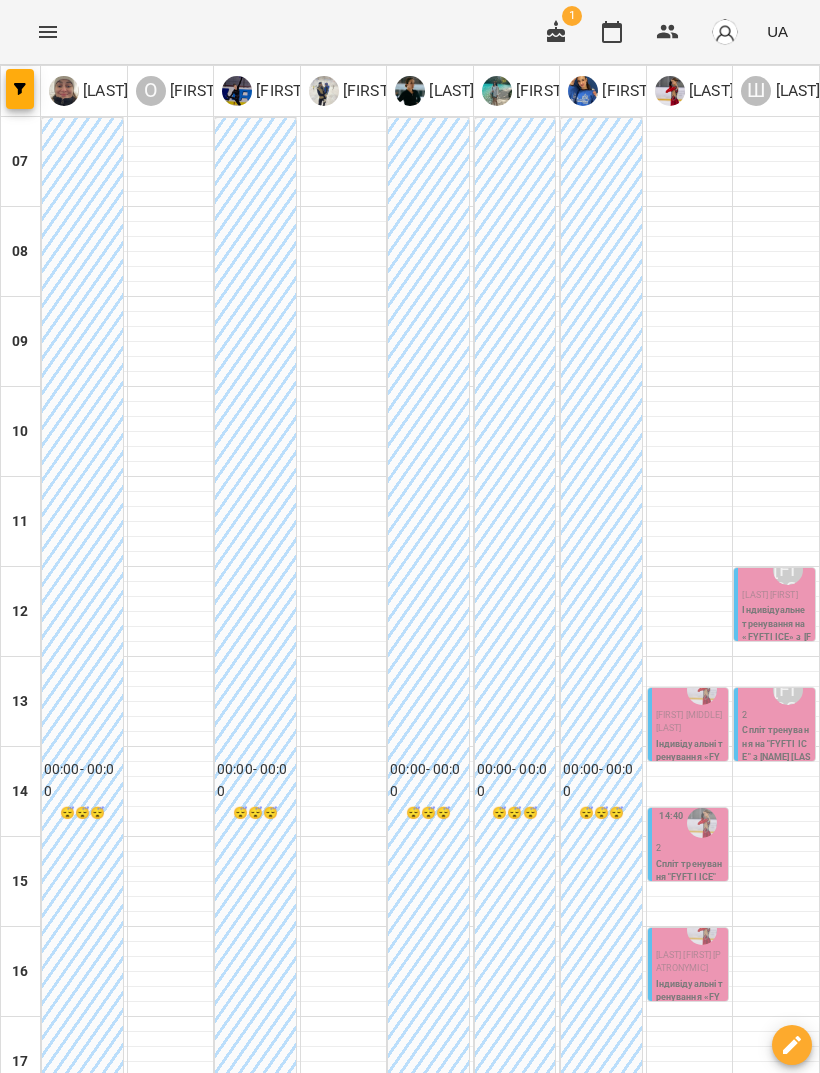 click on "пт 08" at bounding box center (606, 1489) 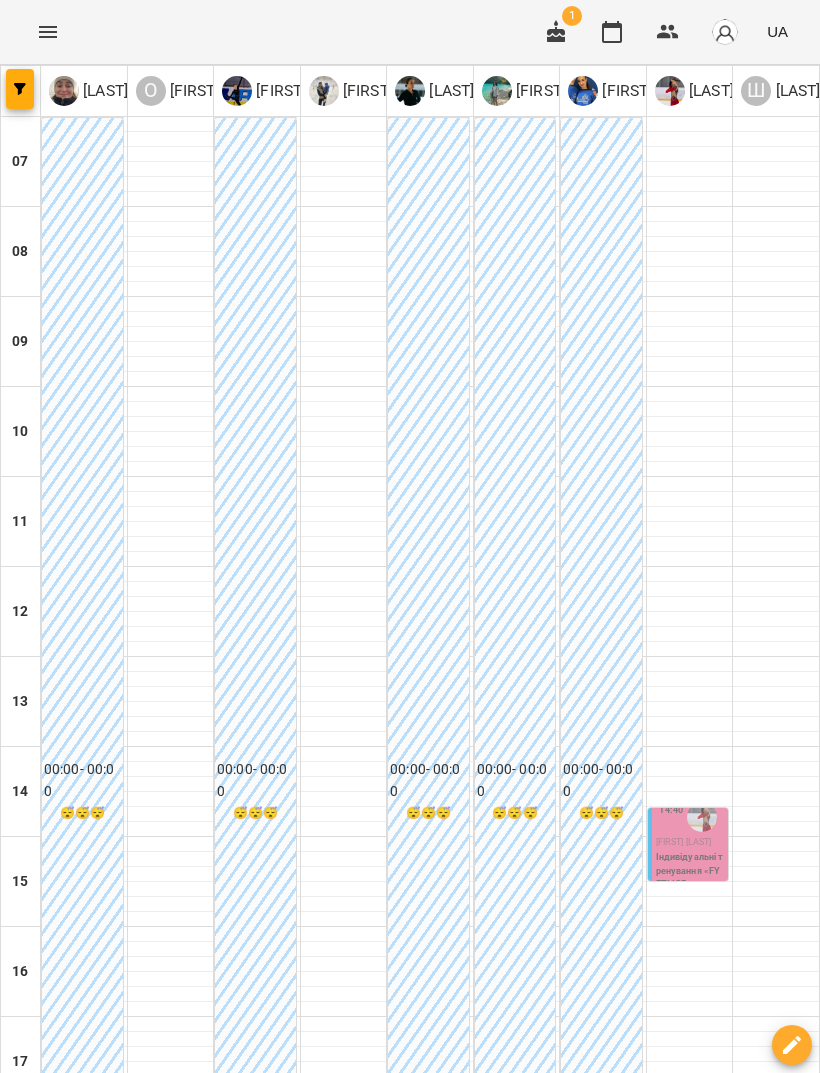 scroll, scrollTop: 235, scrollLeft: 0, axis: vertical 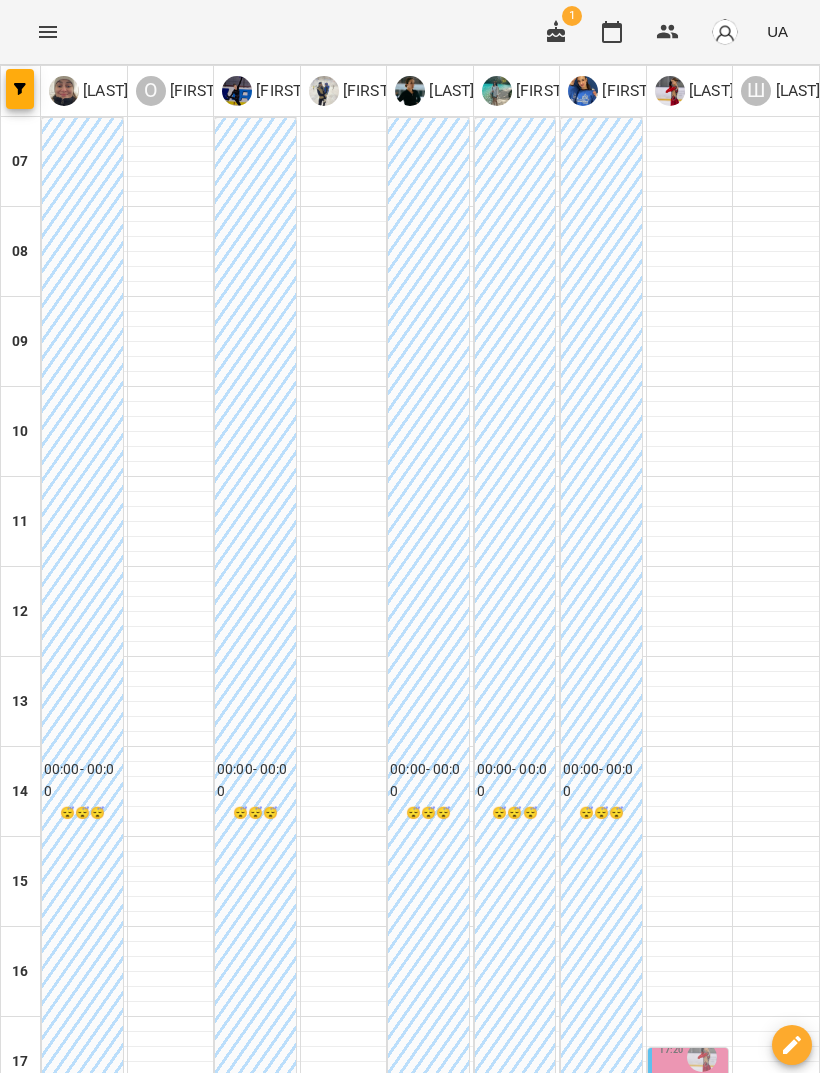 click at bounding box center [690, 694] 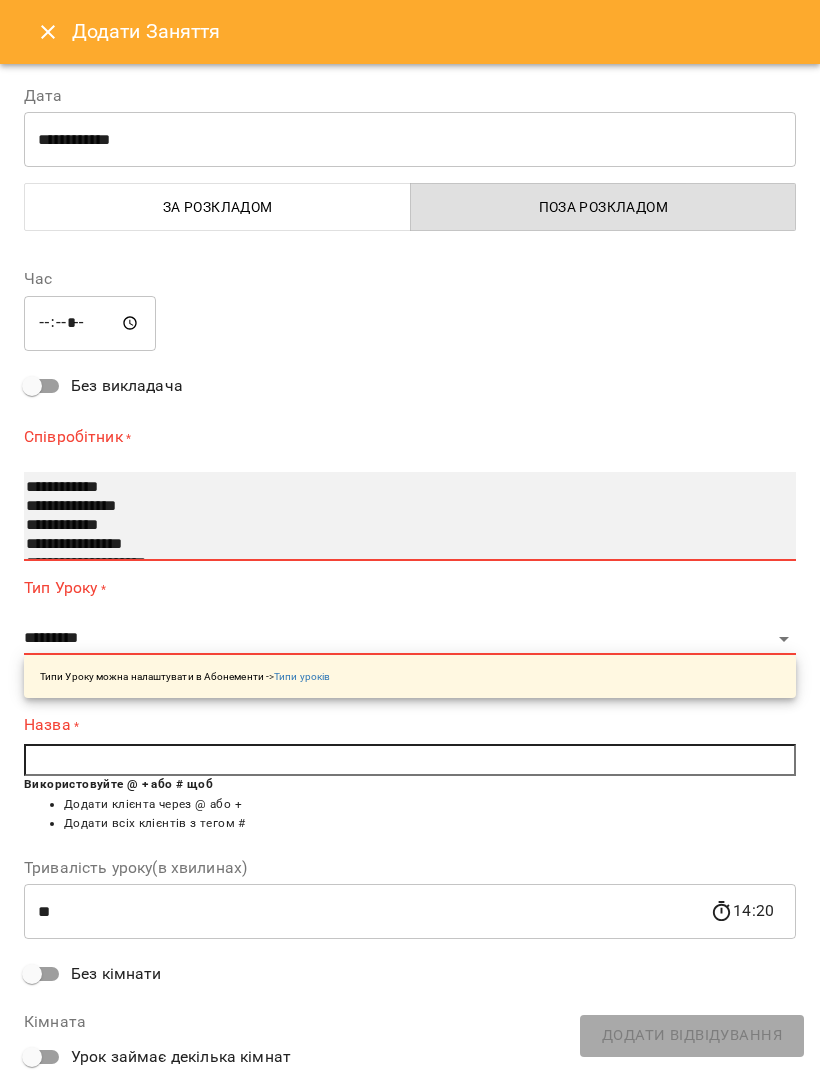 click on "**********" at bounding box center (410, 516) 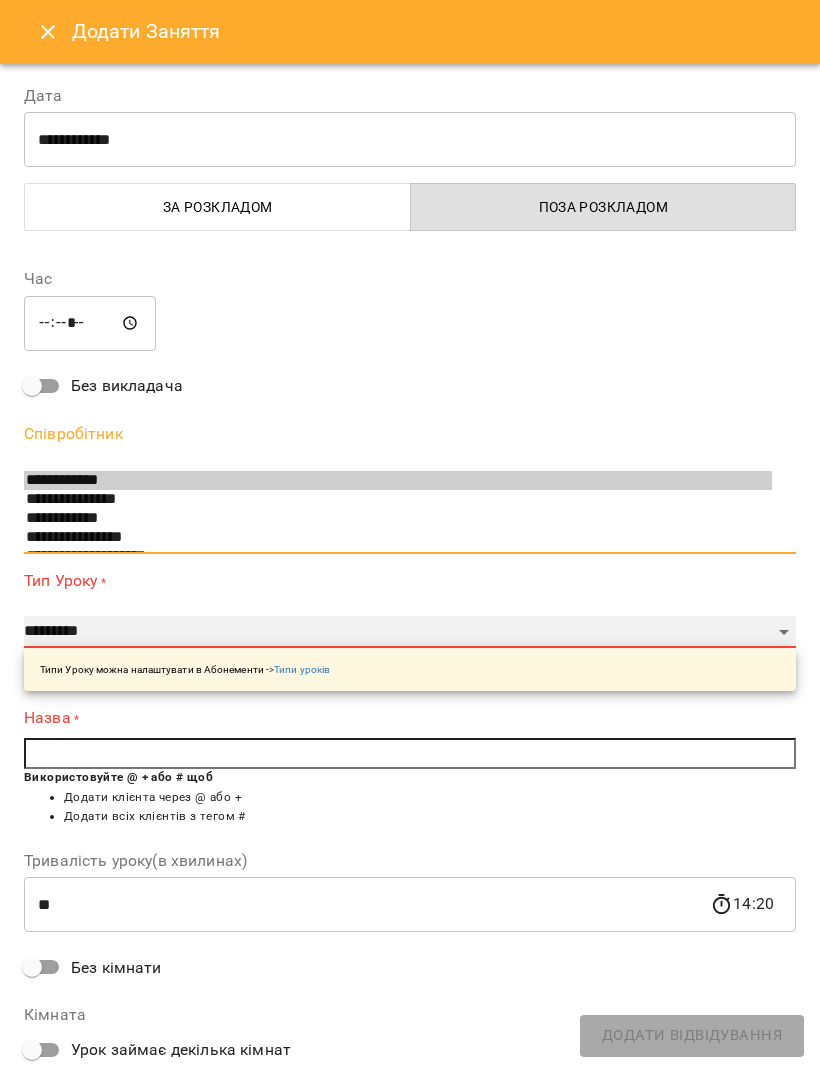 click on "**********" at bounding box center [410, 632] 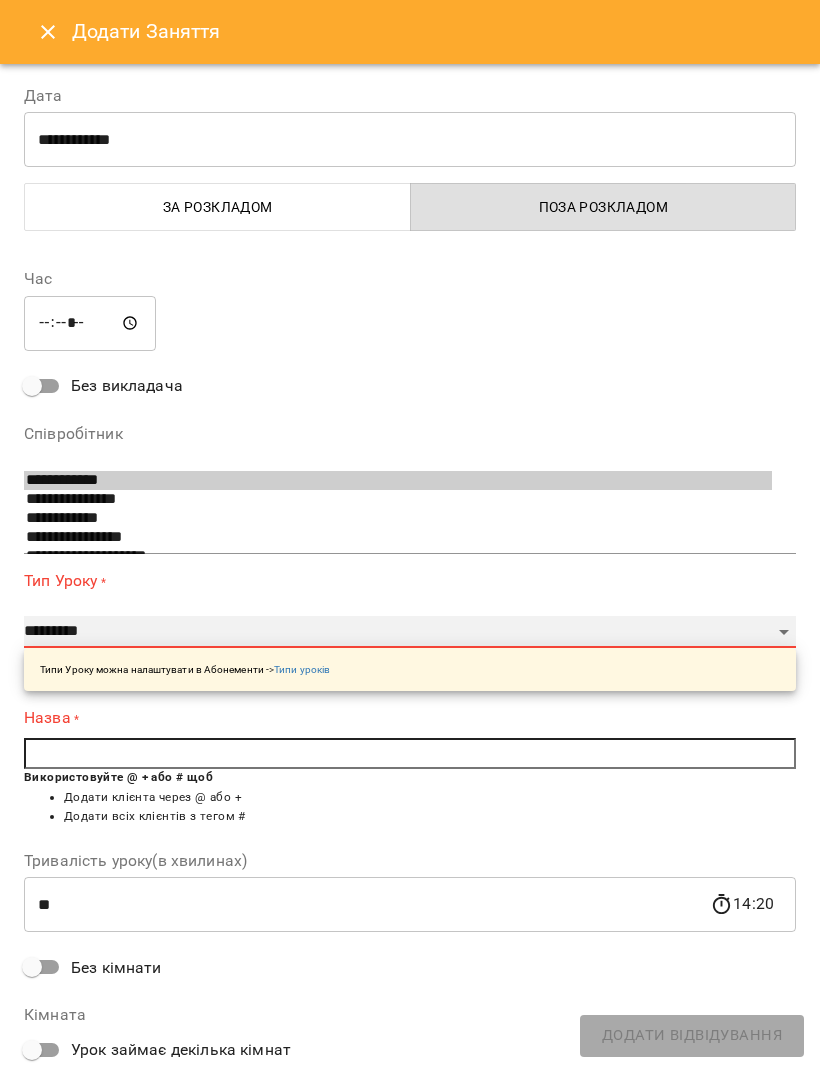 select on "**********" 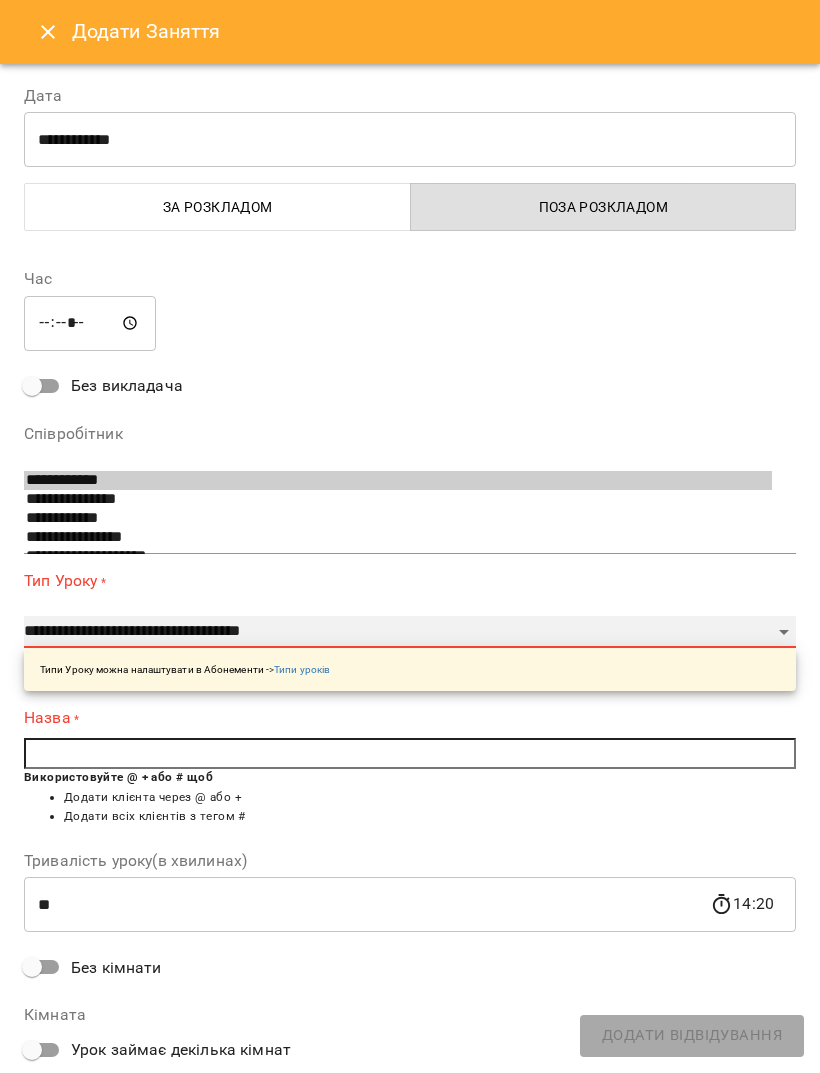 type on "**" 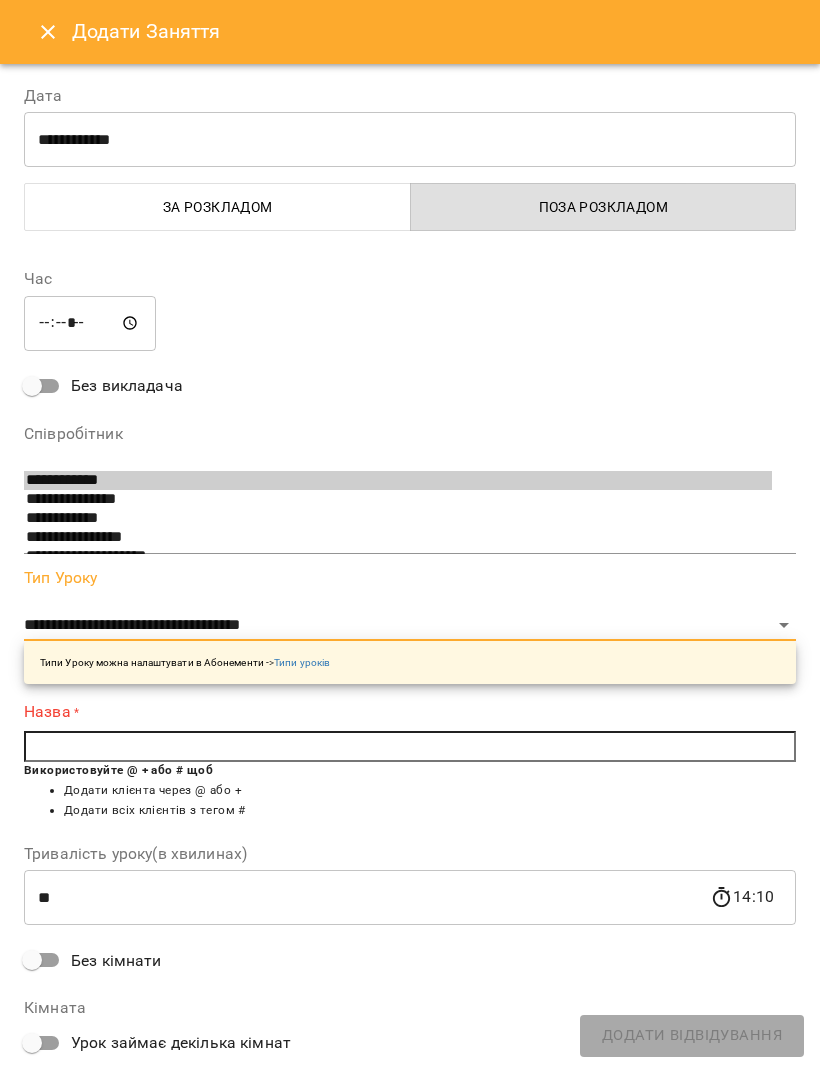 click at bounding box center [410, 747] 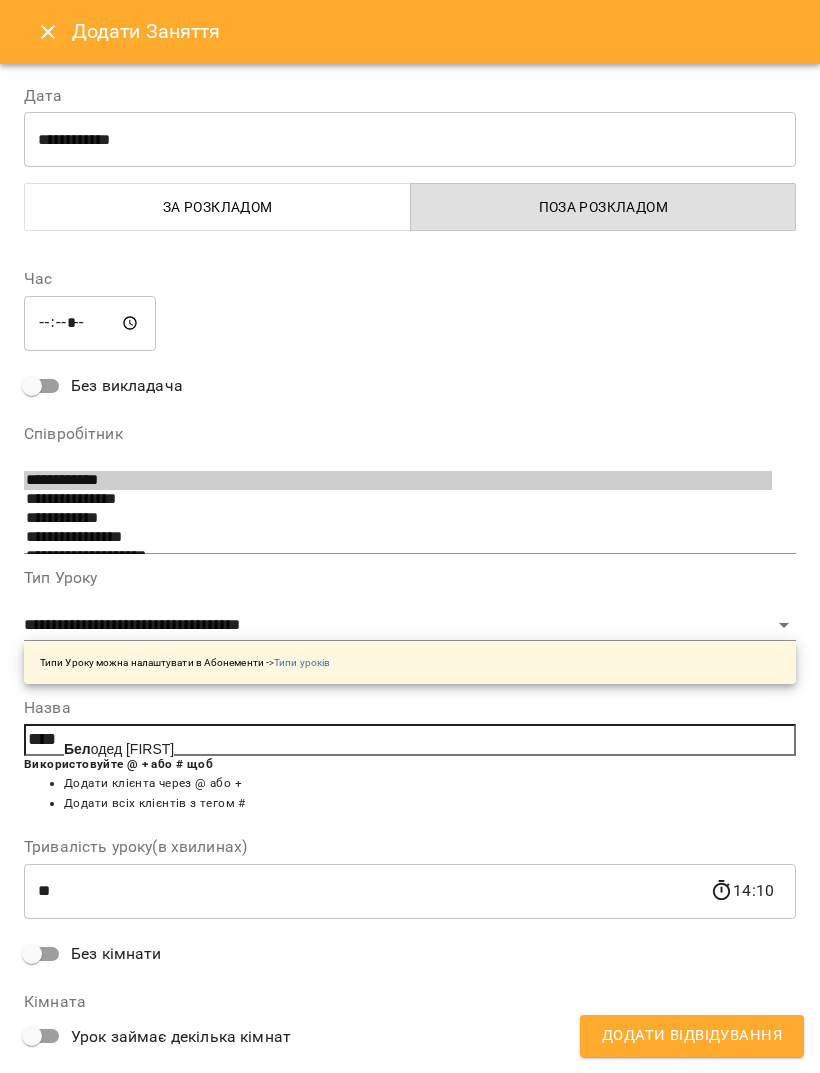 click on "[LAST] [FIRST]" at bounding box center (119, 749) 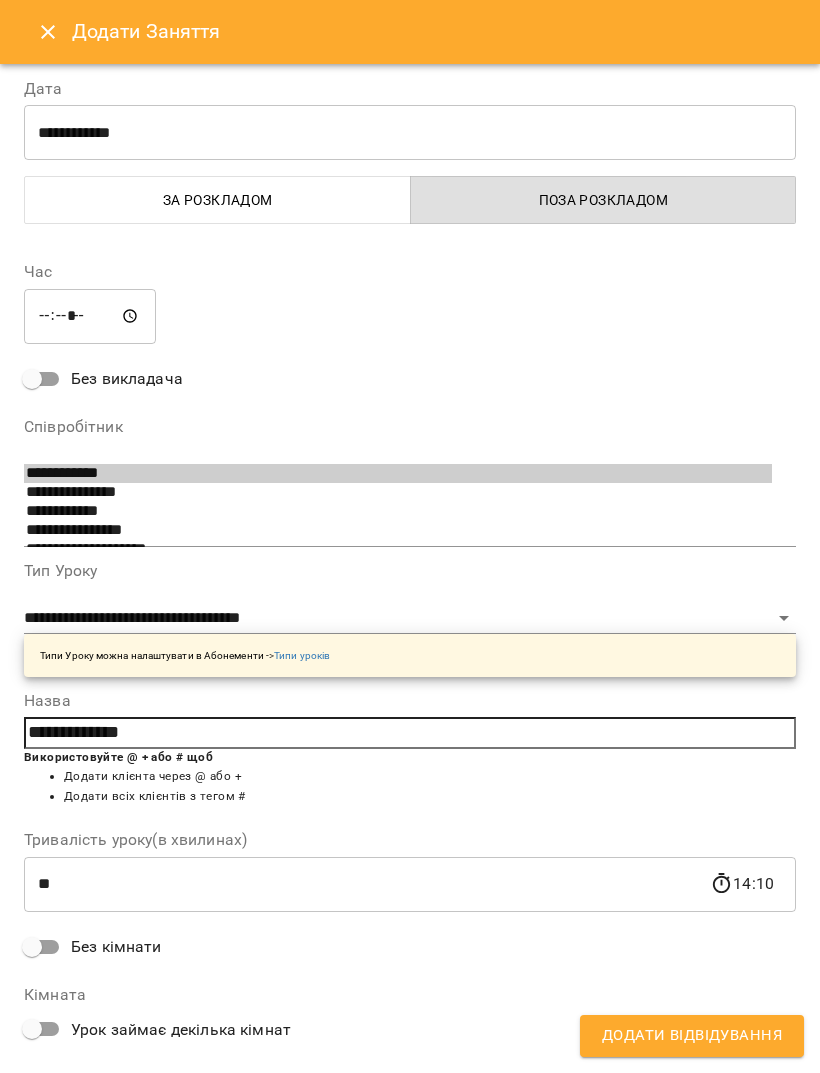 scroll, scrollTop: 6, scrollLeft: 0, axis: vertical 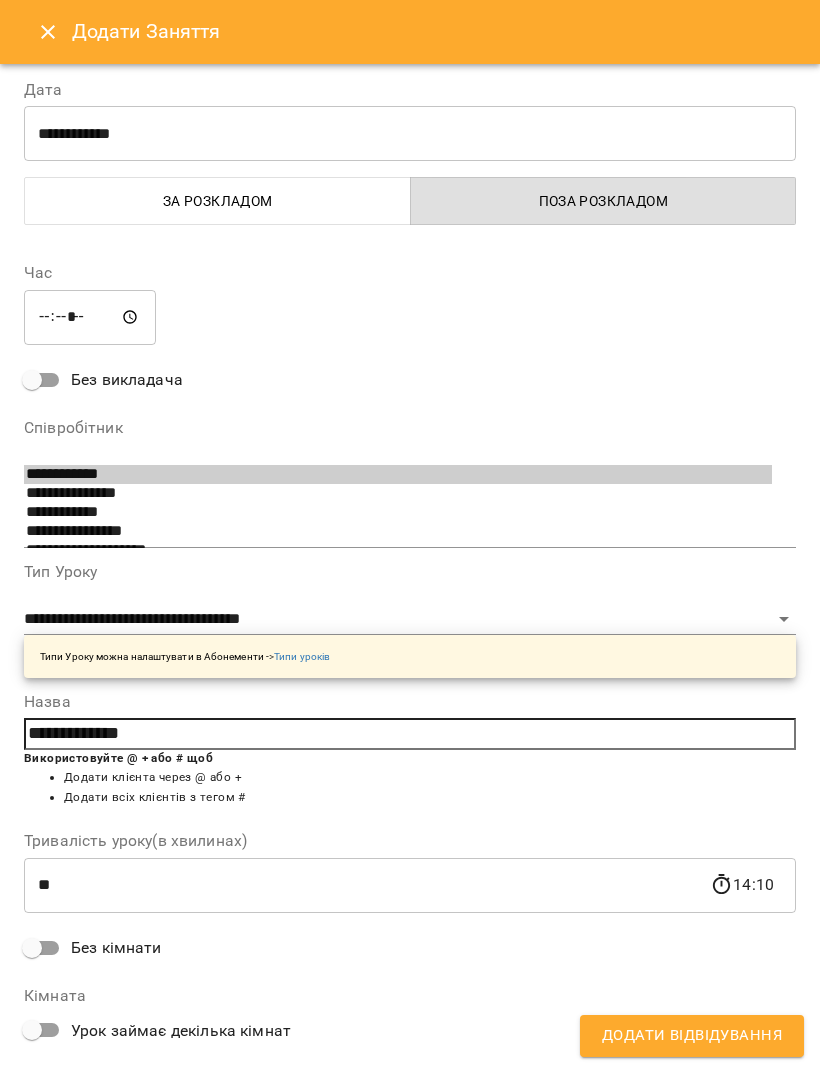 click on "**********" at bounding box center [410, 789] 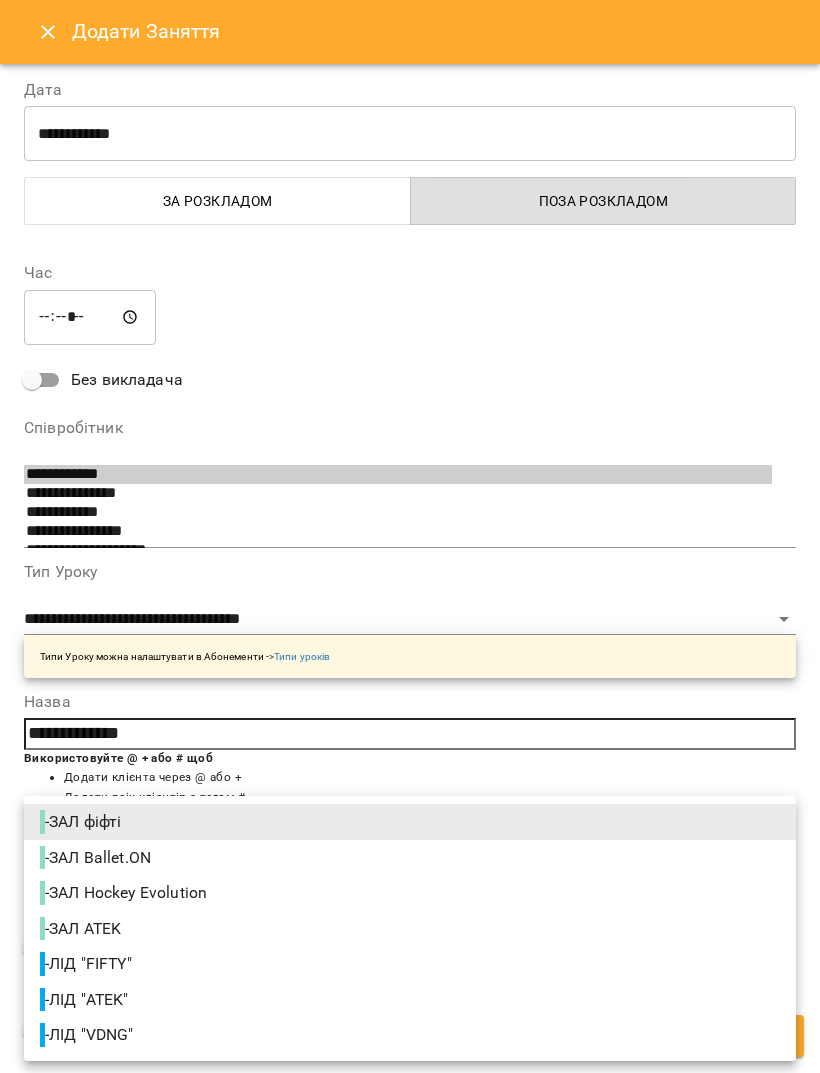 click on "-  ЛІД "FIFTY"" at bounding box center [410, 964] 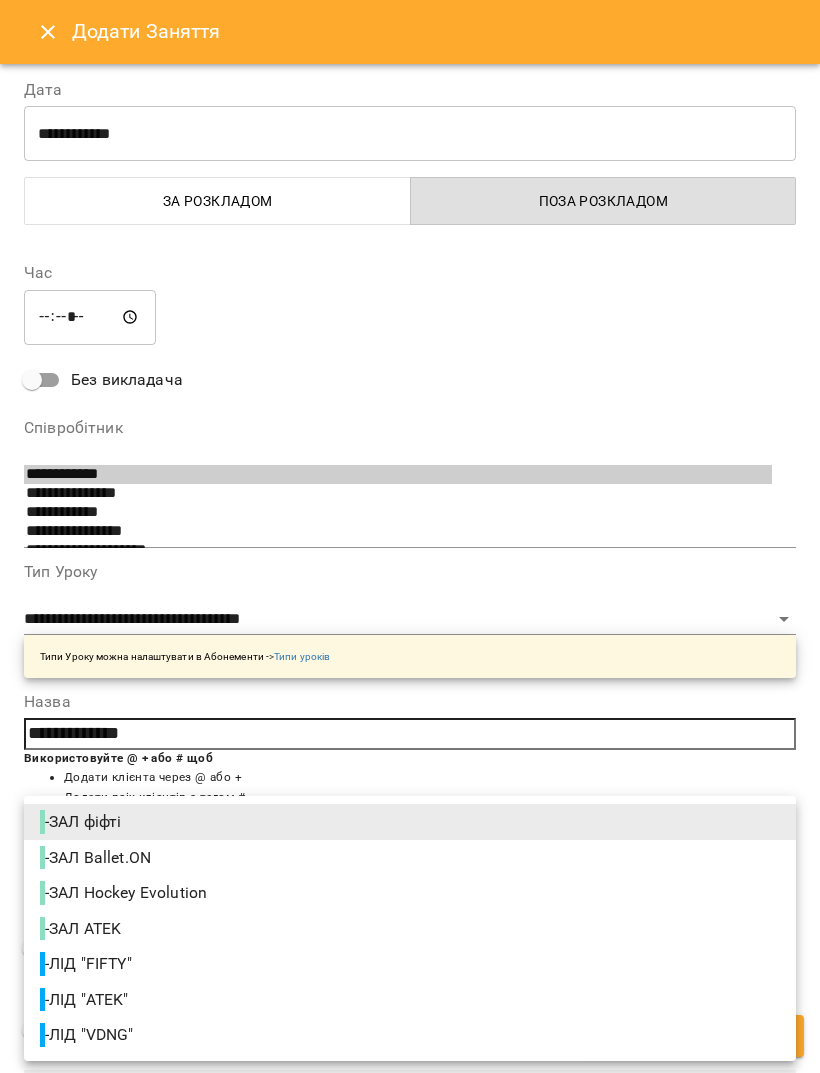 type on "**********" 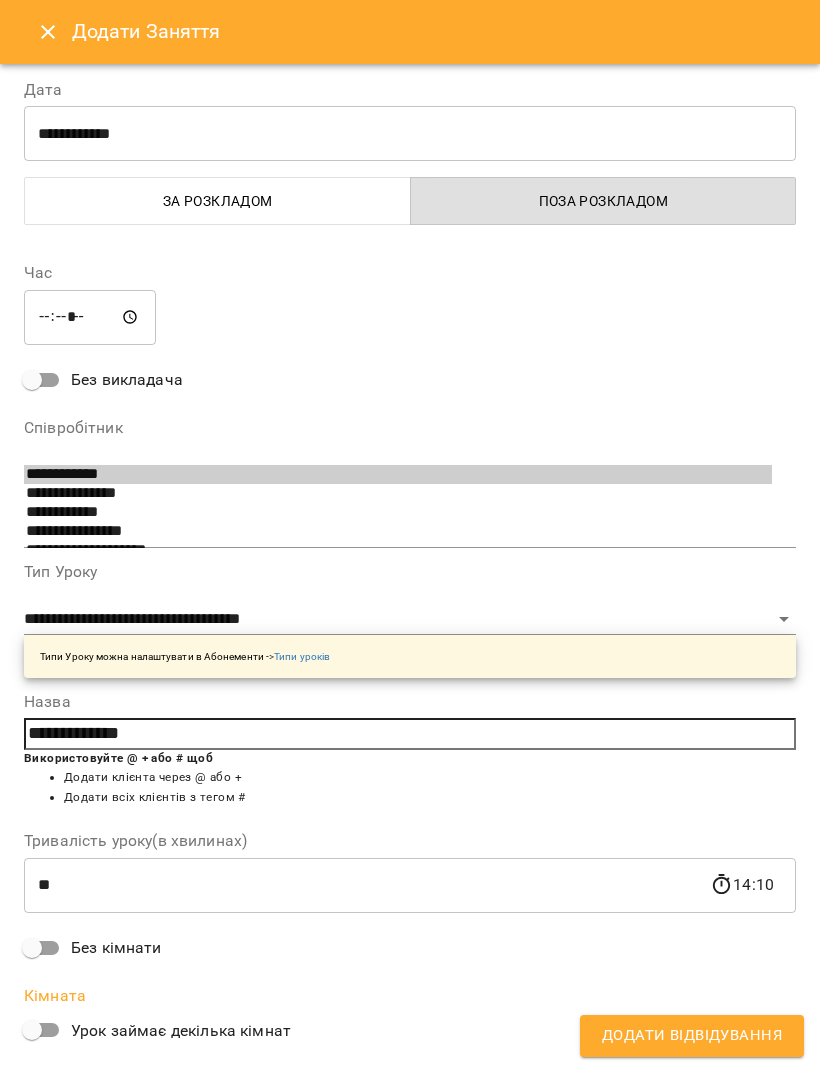 click on "Додати Відвідування" at bounding box center (692, 1036) 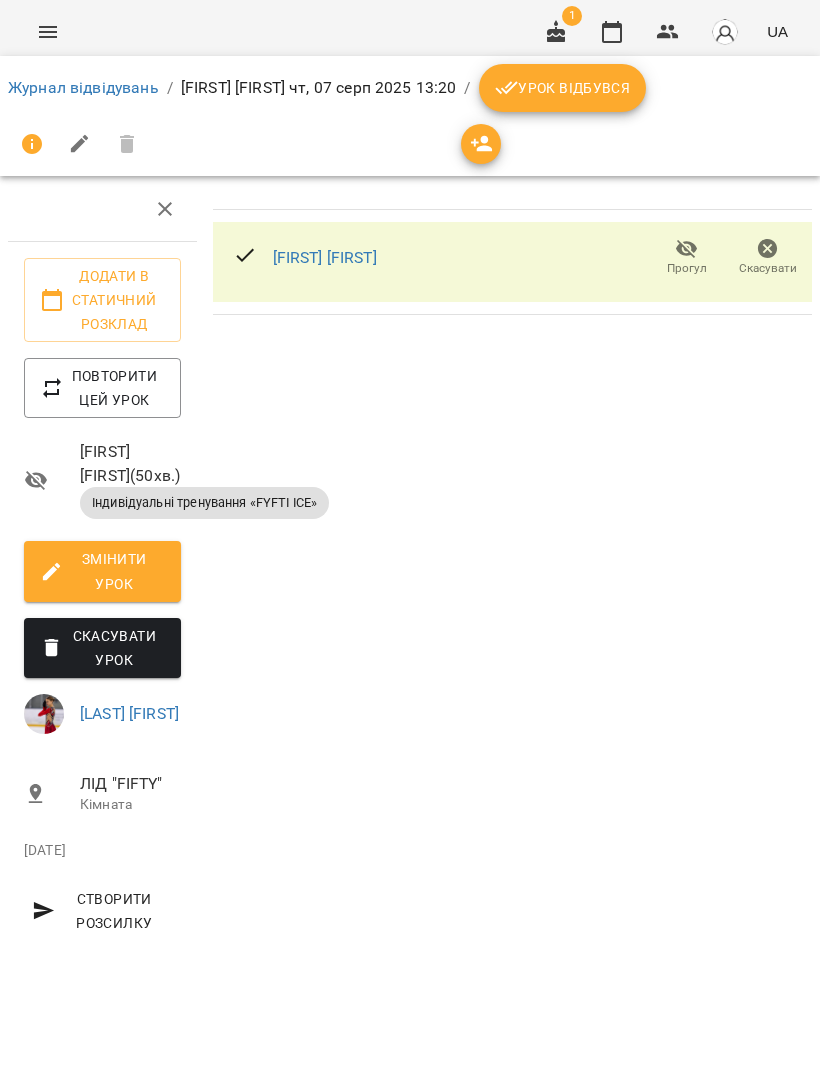 click 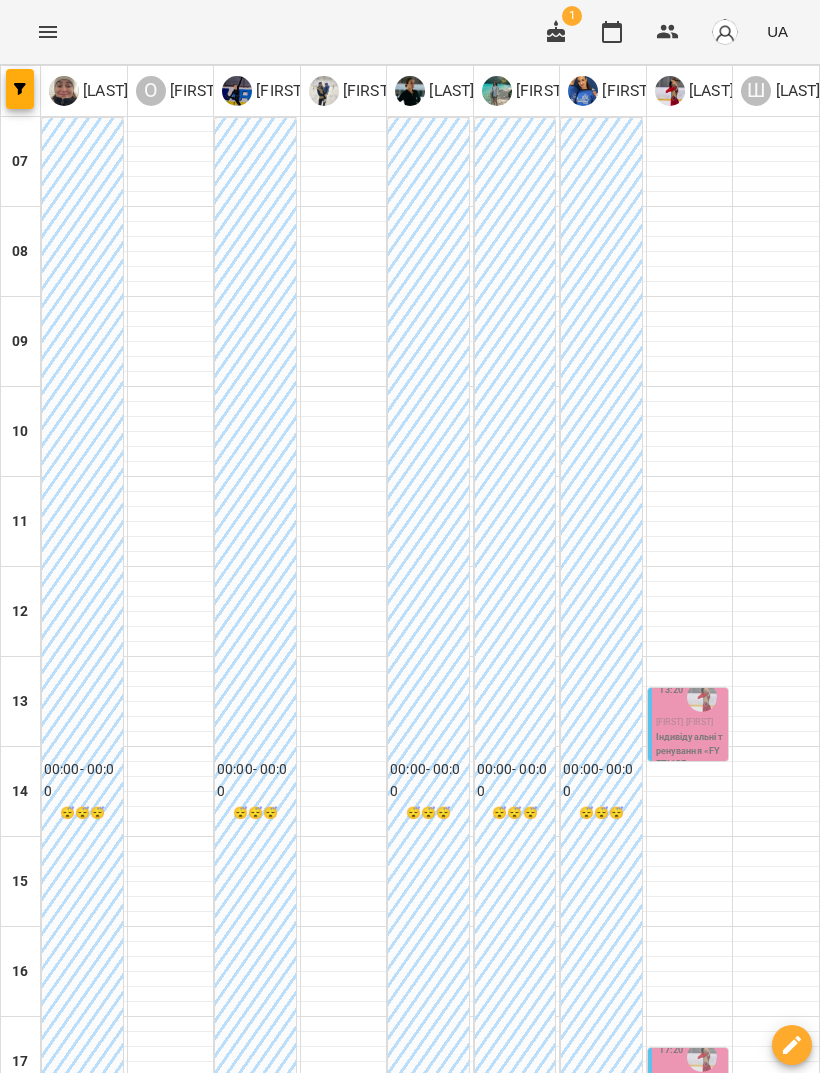 scroll, scrollTop: 353, scrollLeft: 0, axis: vertical 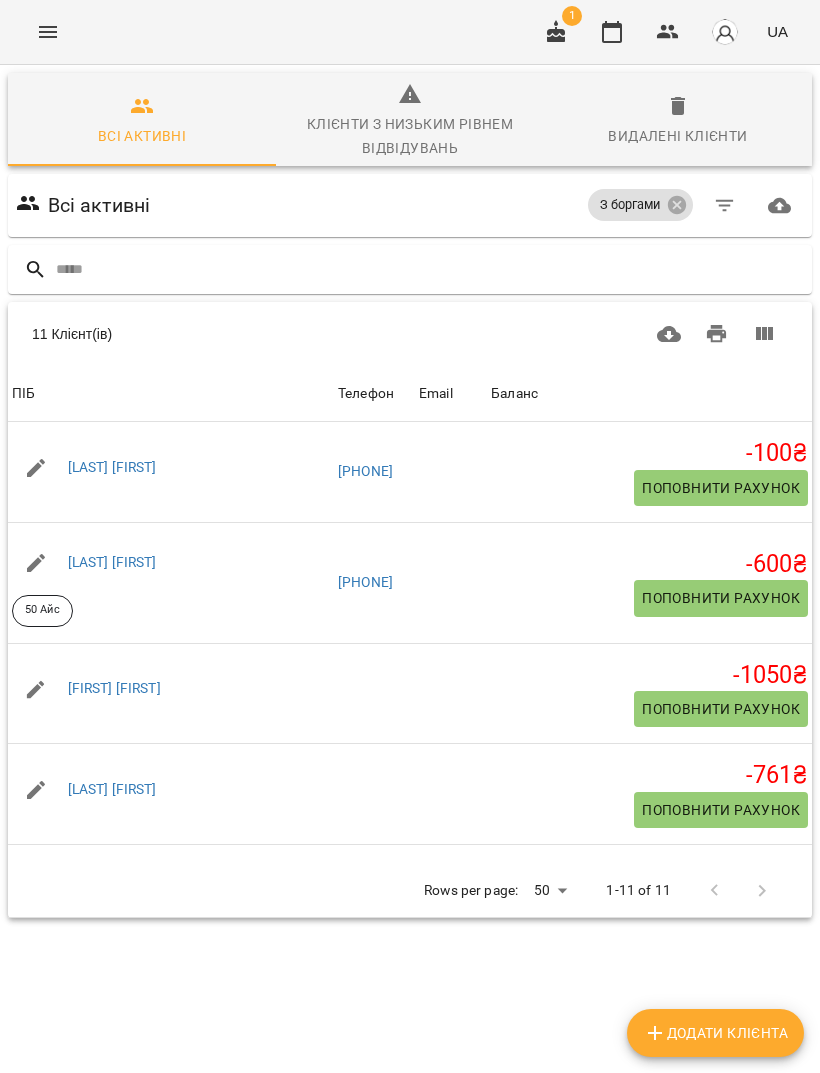click 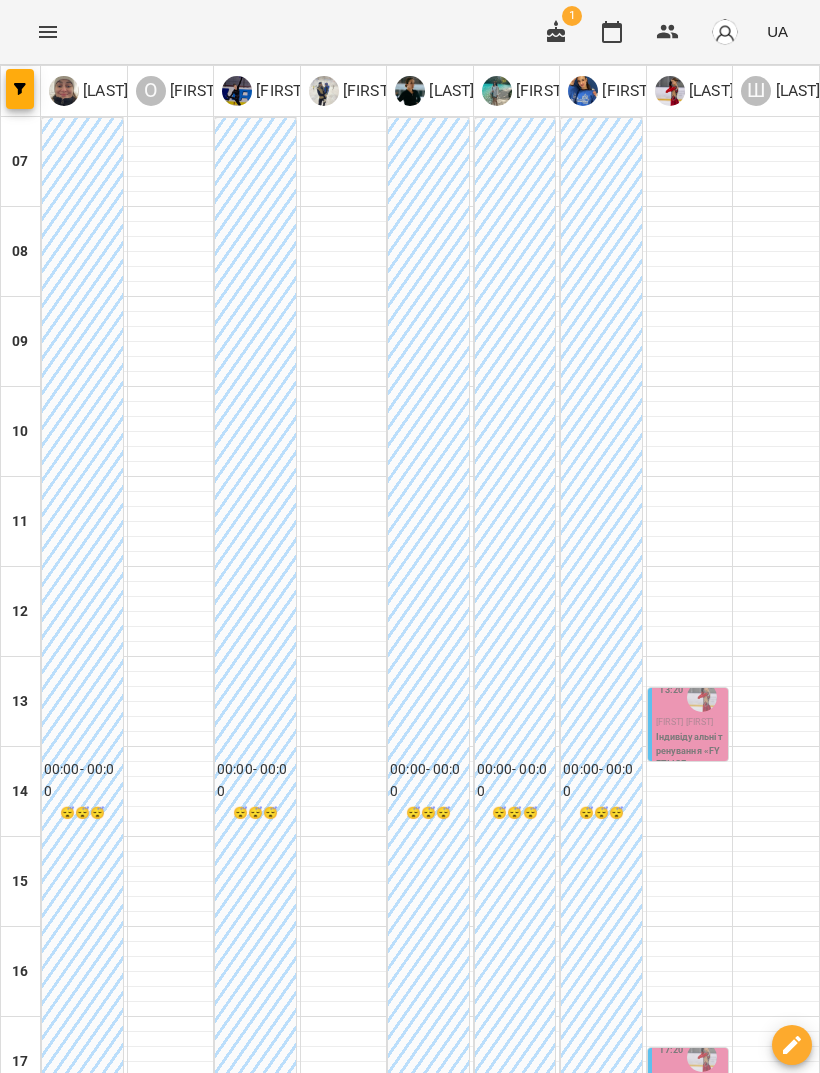 scroll, scrollTop: 0, scrollLeft: 0, axis: both 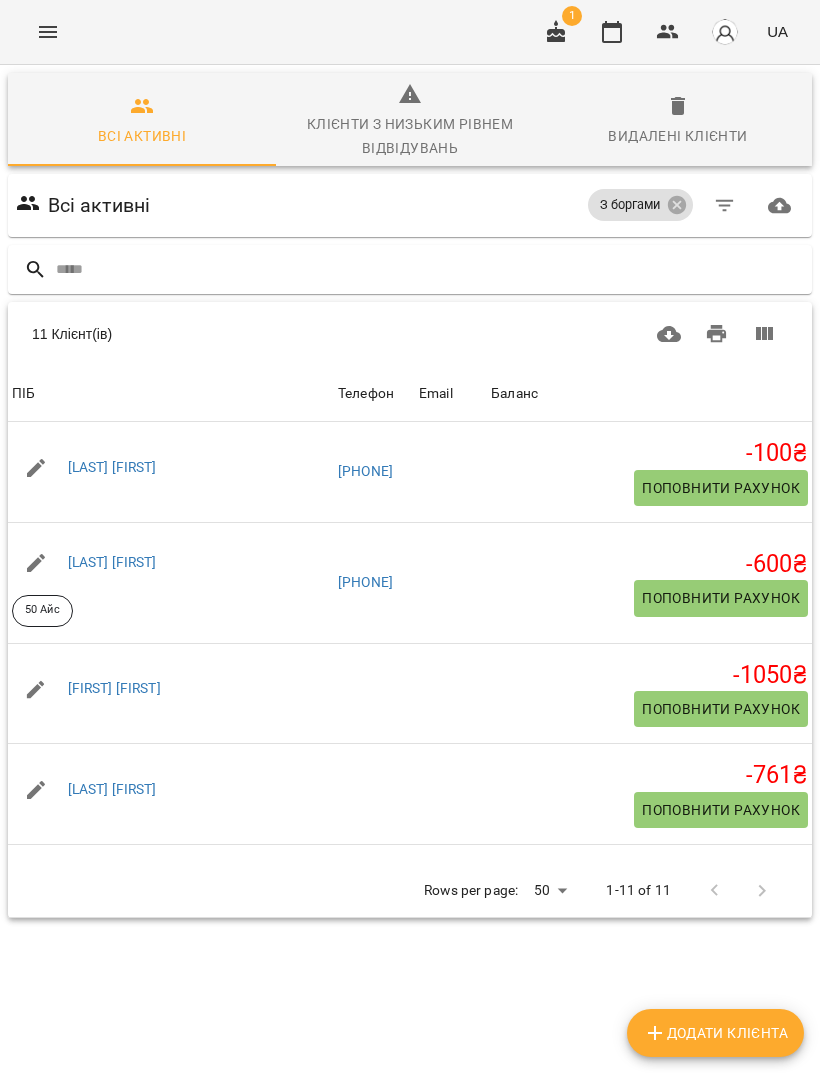 click at bounding box center (430, 269) 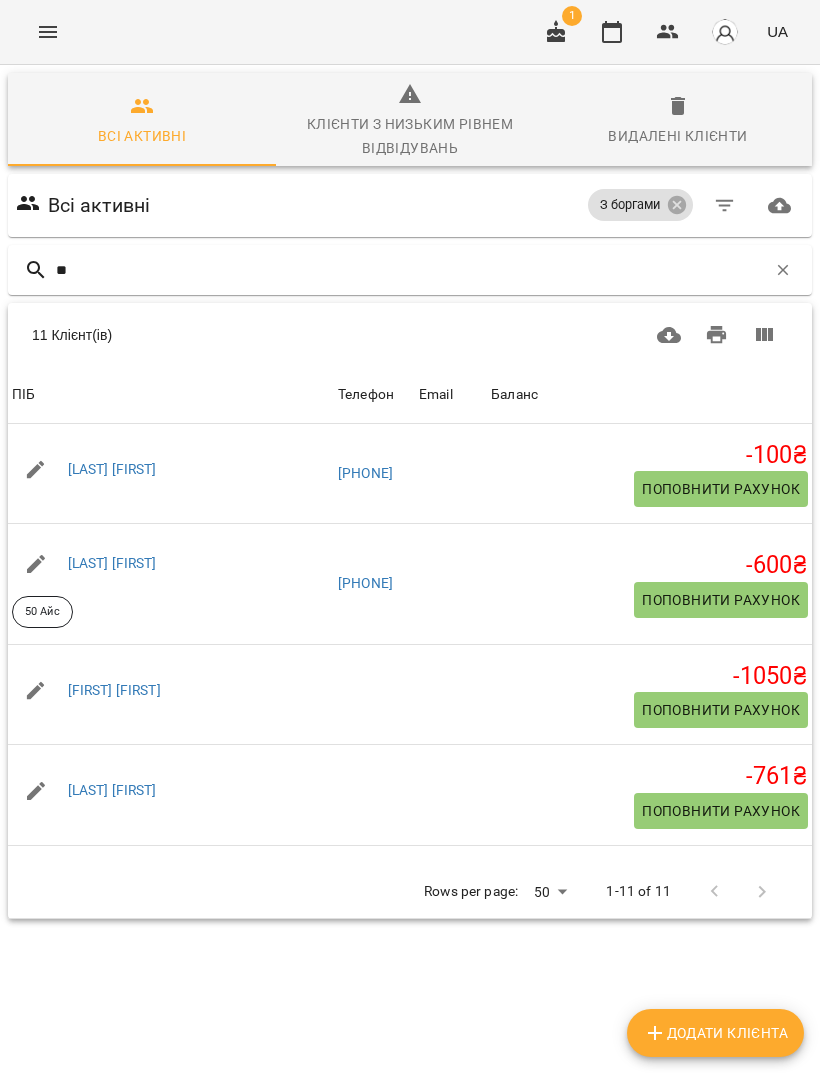 type on "***" 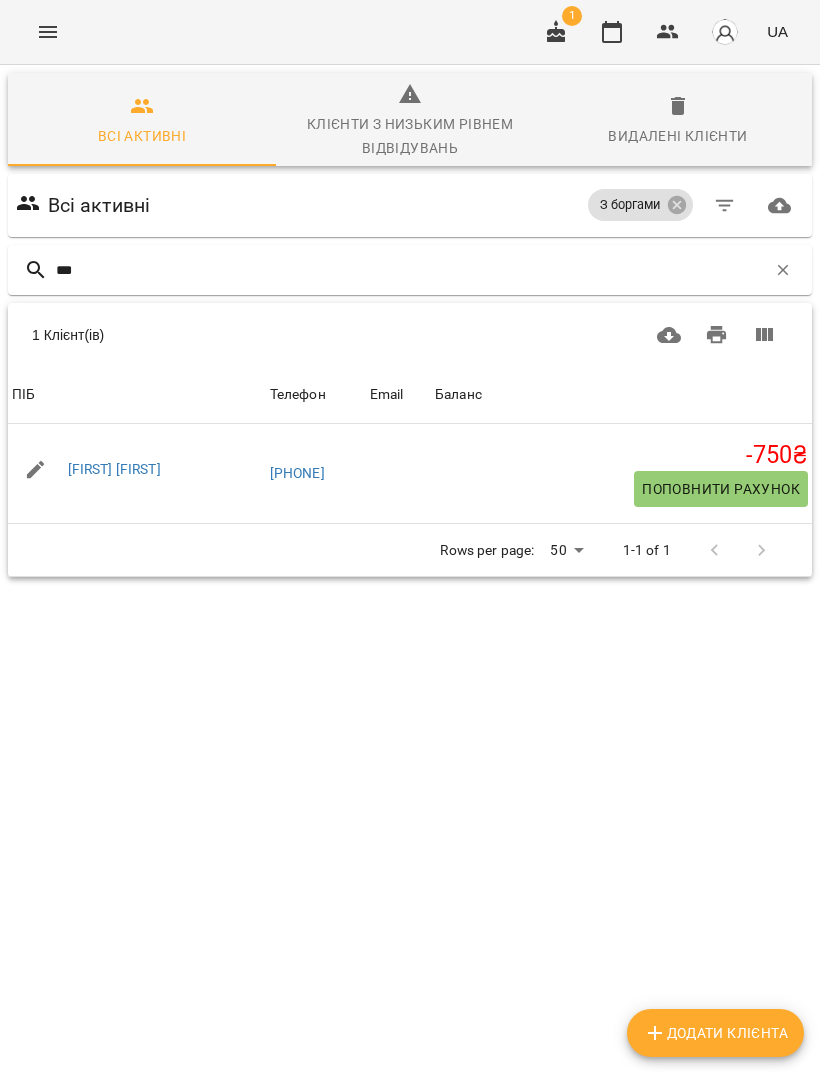 click 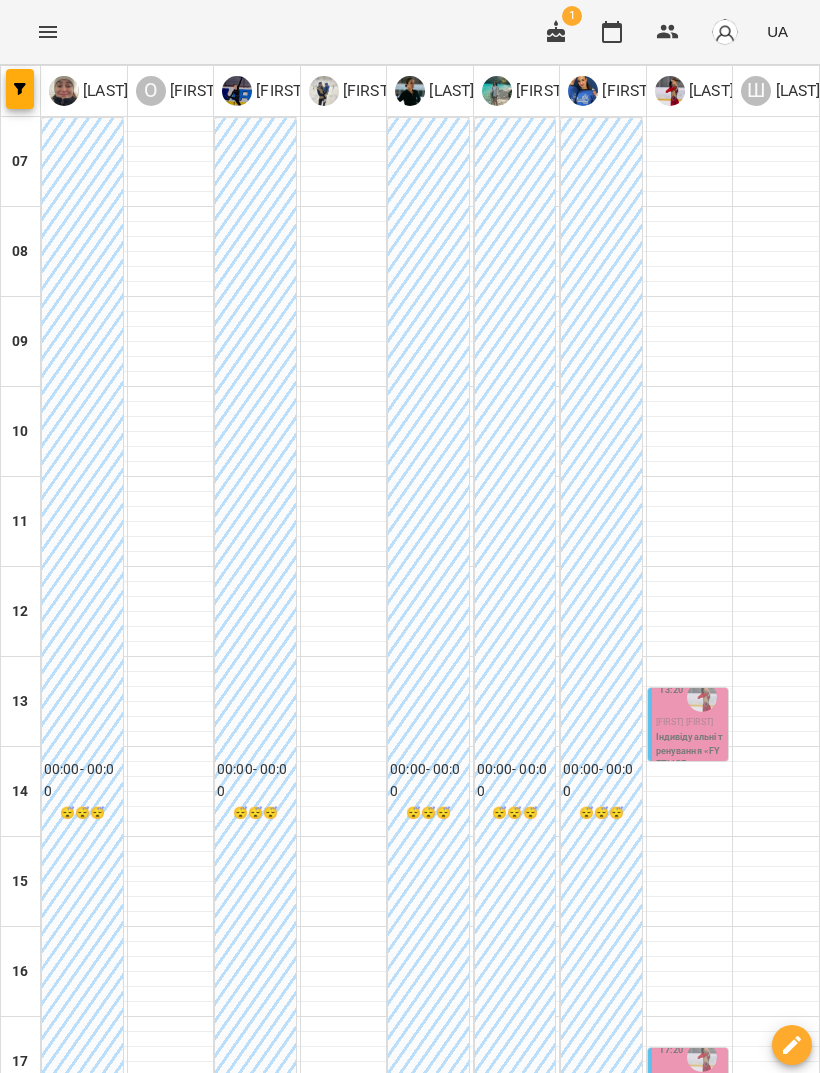 scroll, scrollTop: 262, scrollLeft: 0, axis: vertical 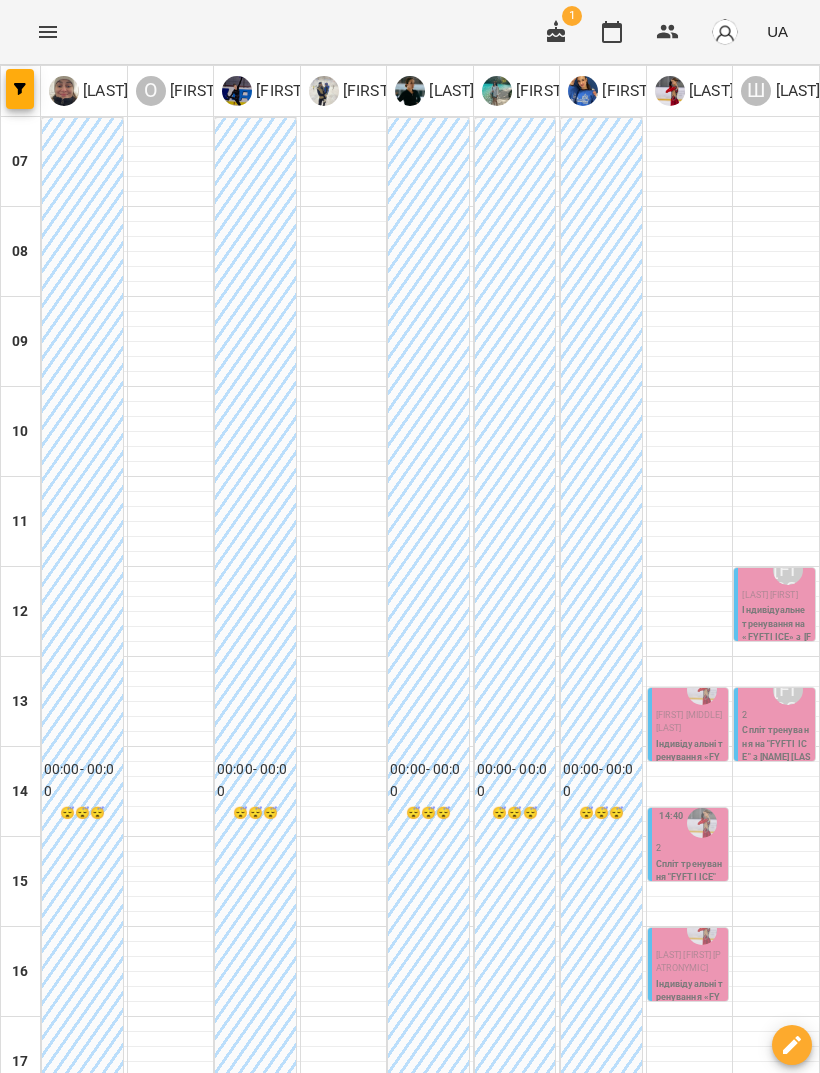 click on "ср 06" at bounding box center (421, 1489) 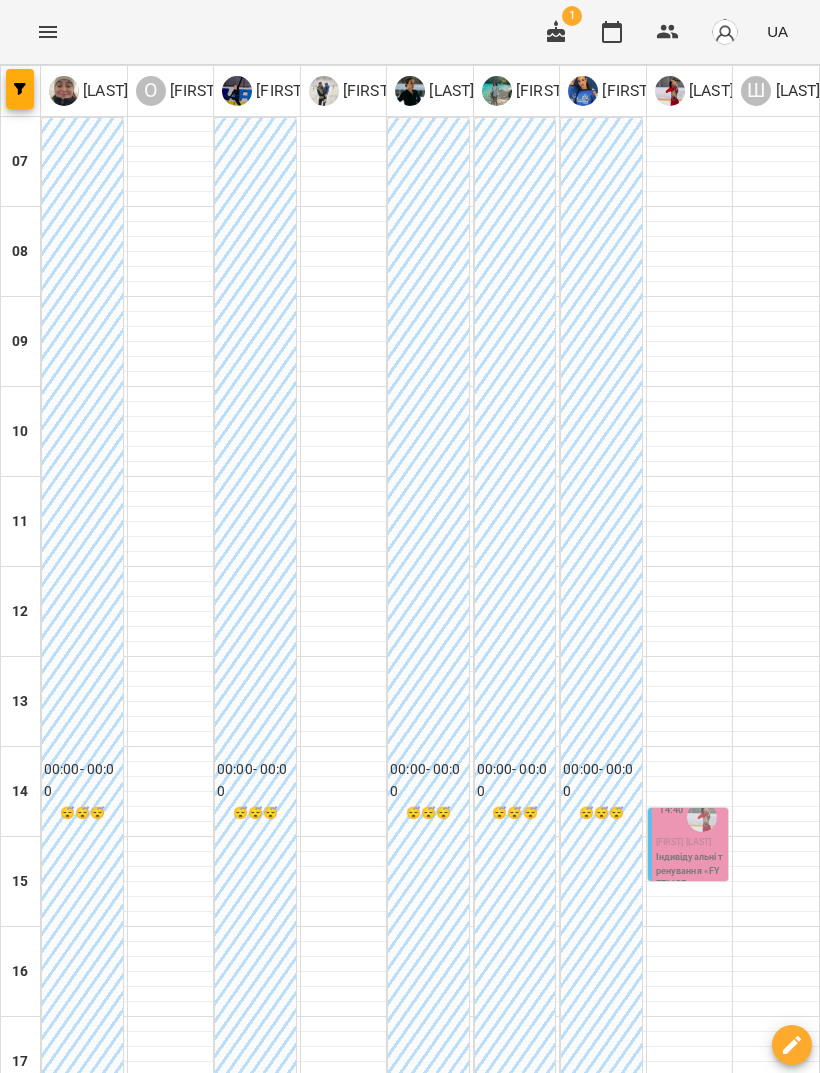 scroll, scrollTop: 0, scrollLeft: 0, axis: both 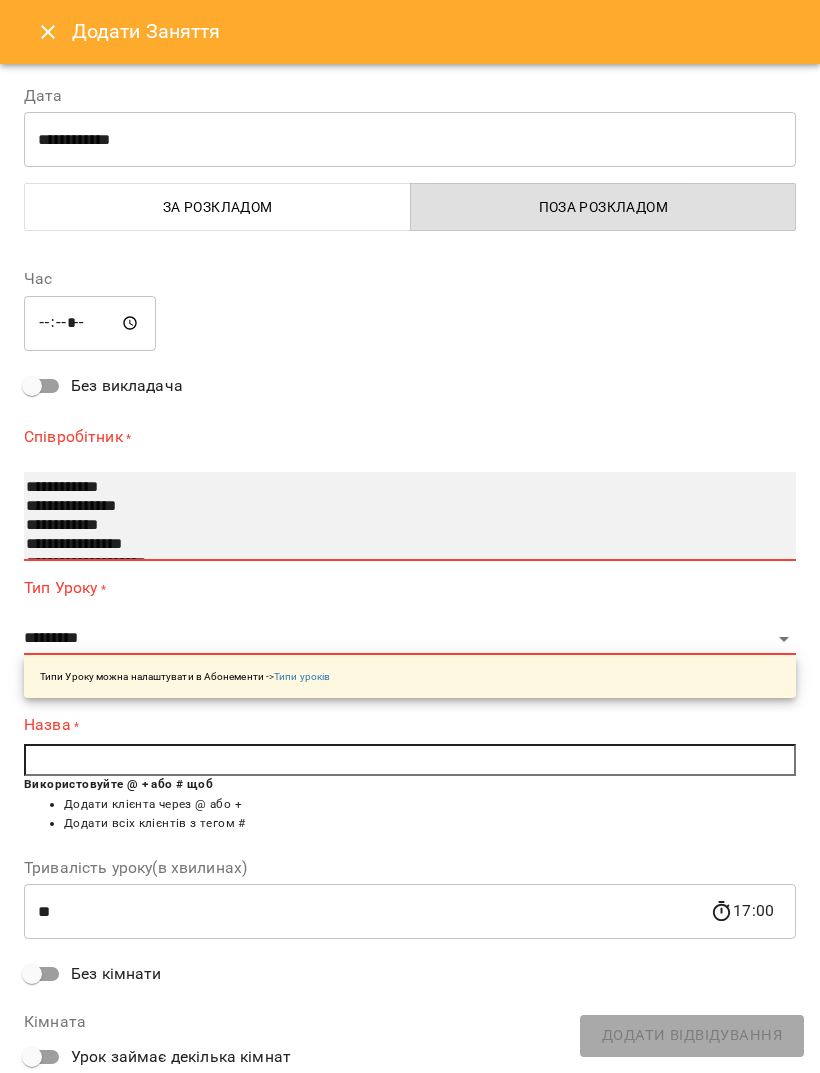 click on "**********" at bounding box center (410, 516) 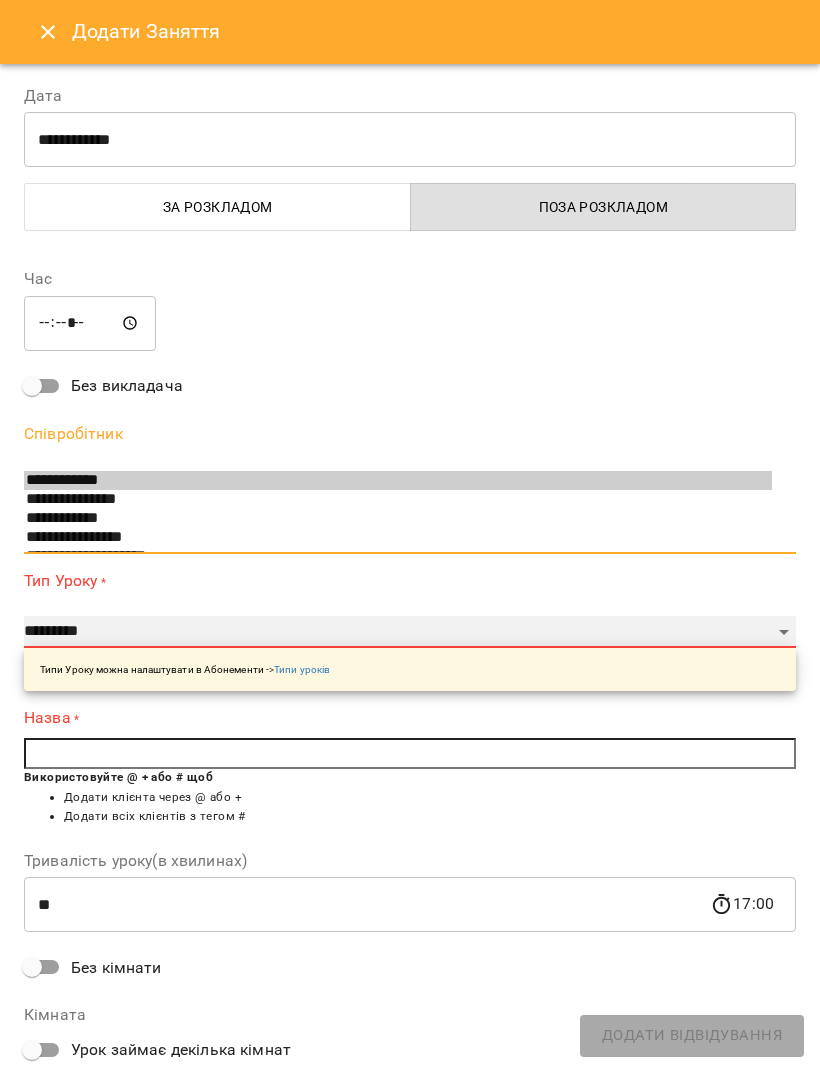 click on "**********" at bounding box center (410, 632) 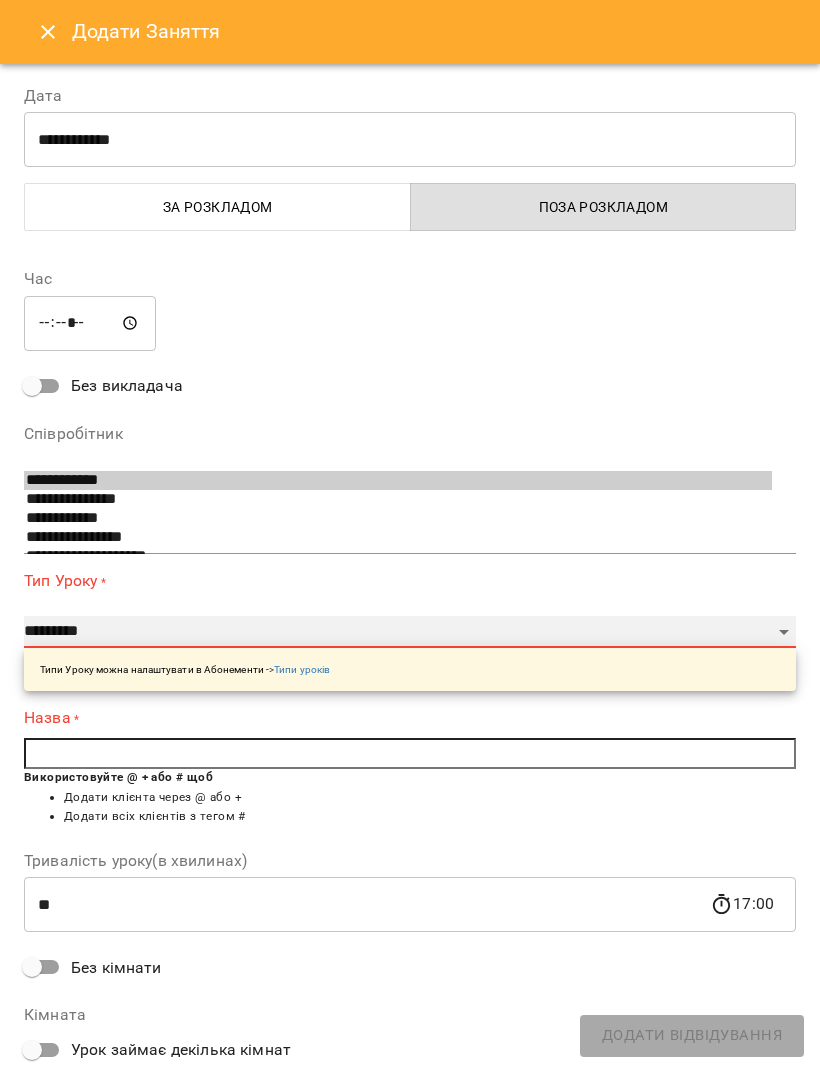 select on "**********" 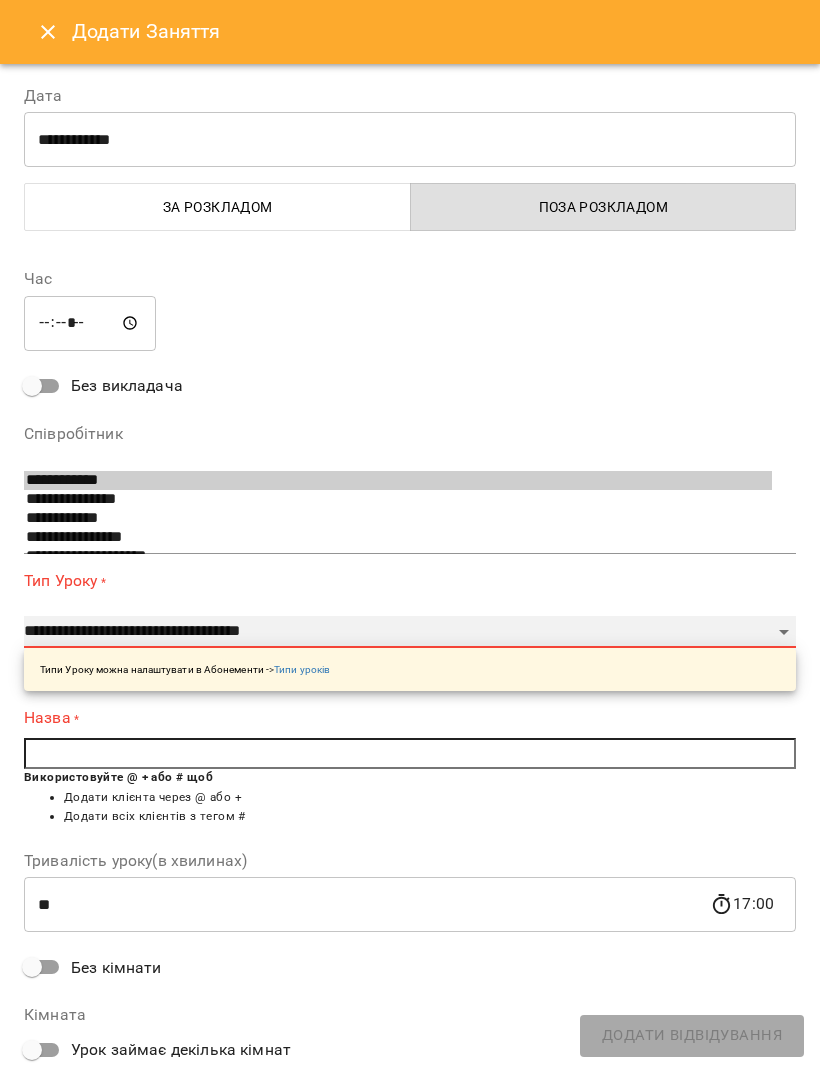type on "**" 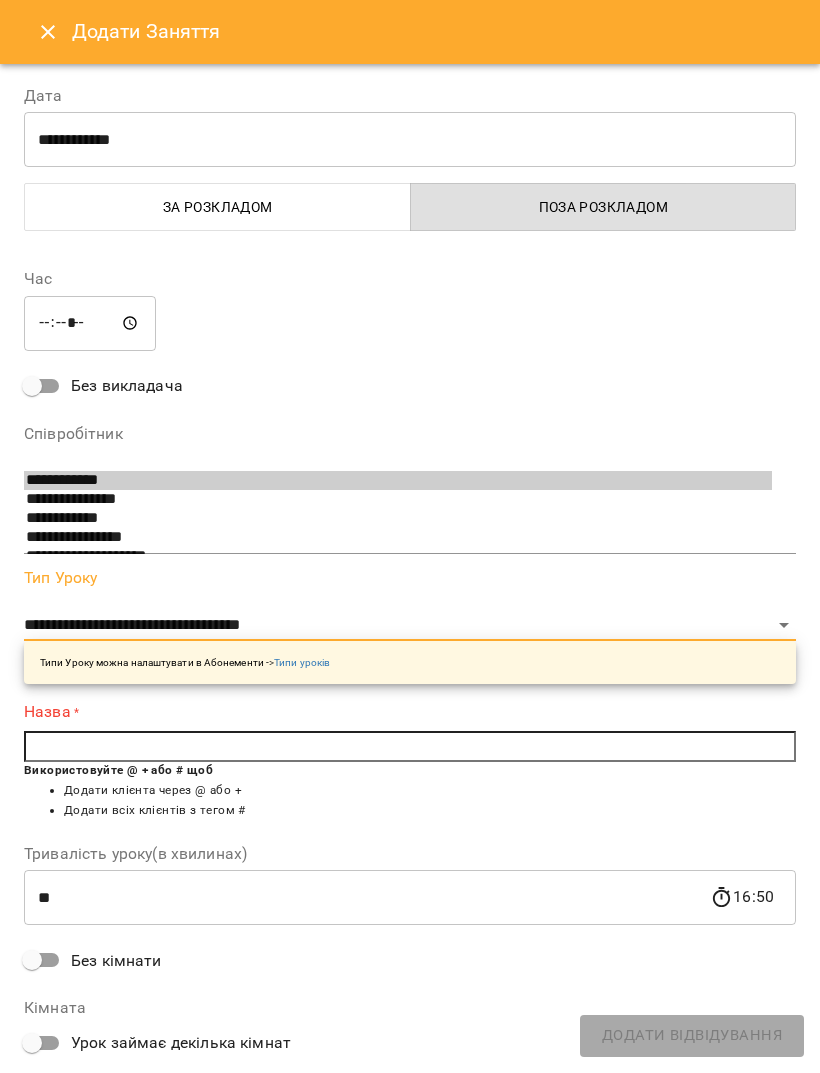click at bounding box center [410, 747] 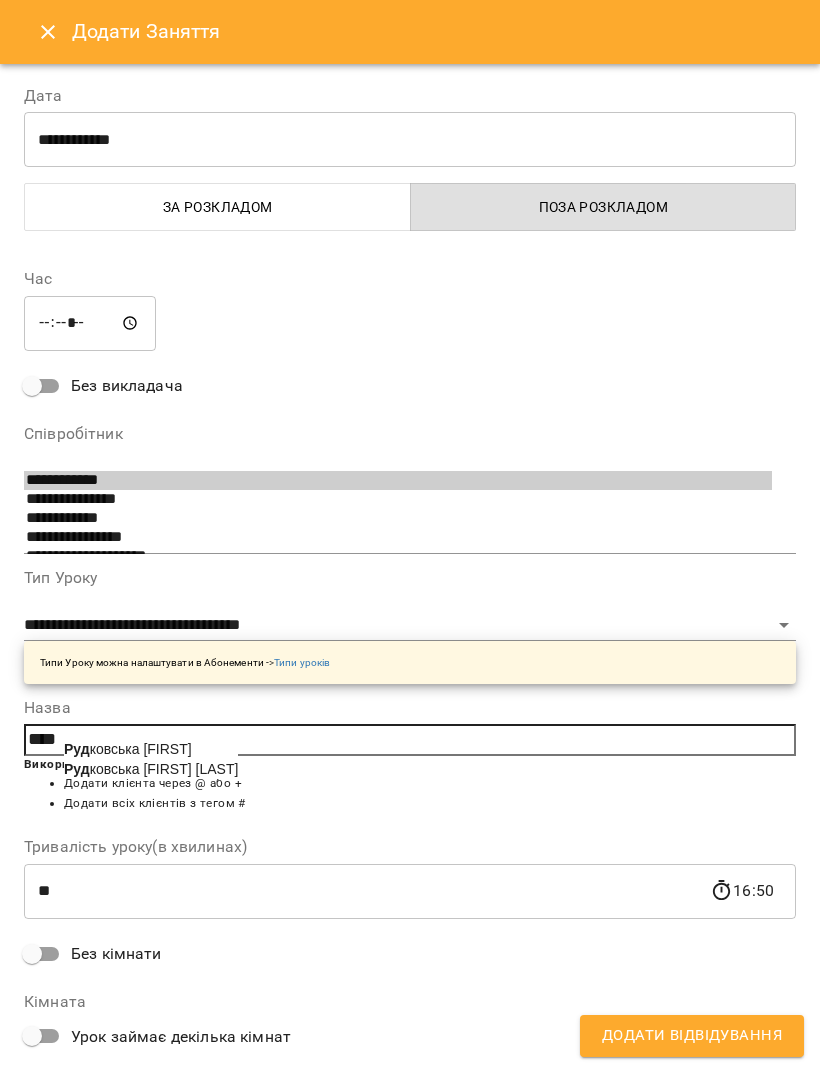click on "[FIRST] [FIRST] [LAST]" at bounding box center [151, 769] 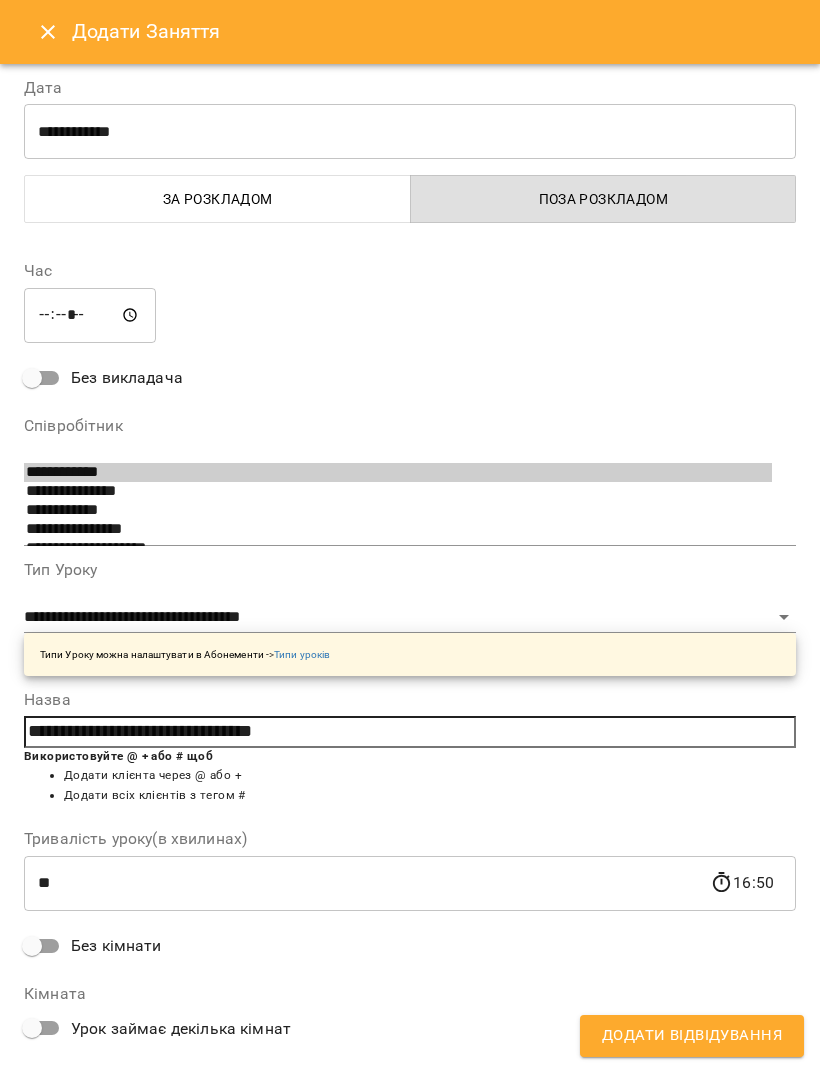 scroll, scrollTop: 6, scrollLeft: 0, axis: vertical 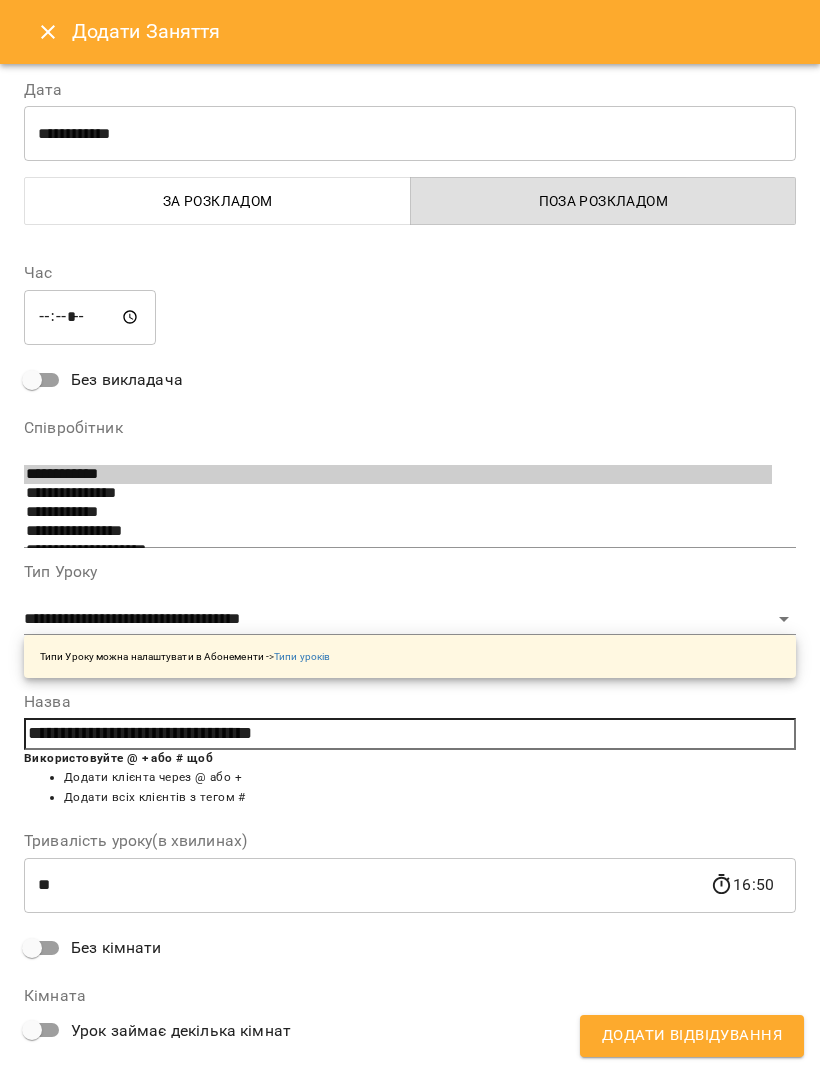 click on "**********" at bounding box center (410, 789) 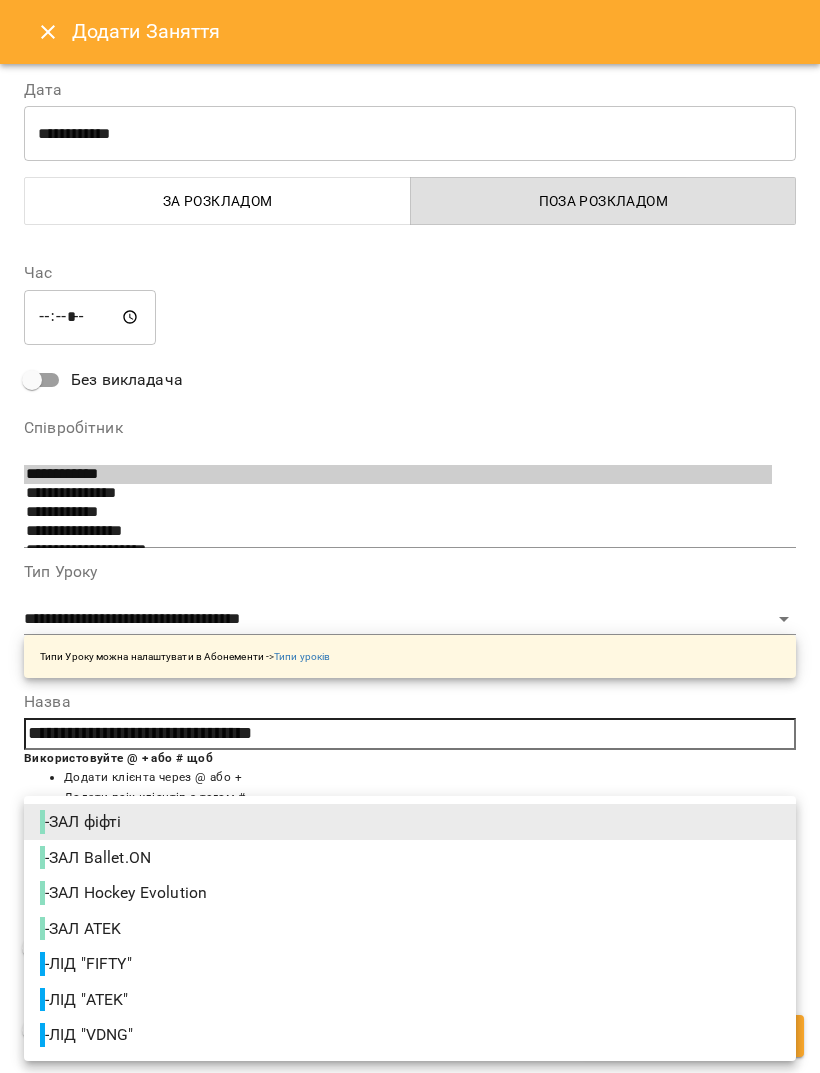 click on "-  ЛІД "FIFTY"" at bounding box center [88, 964] 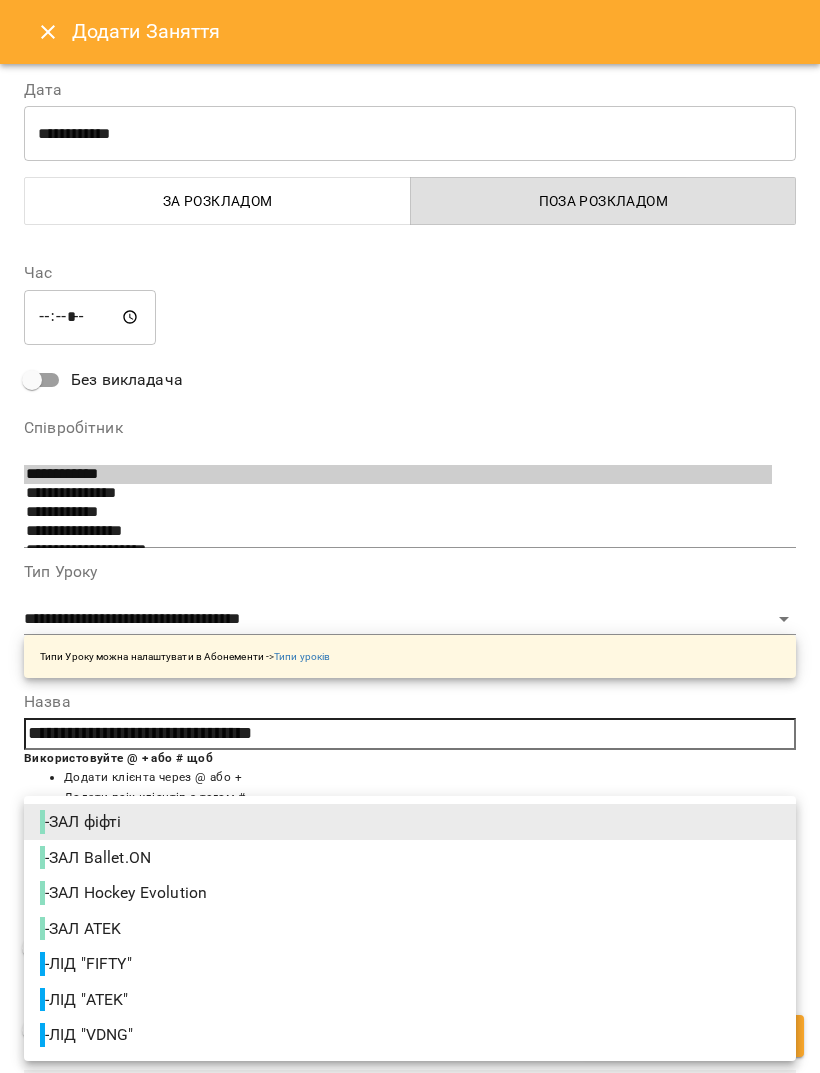 type on "**********" 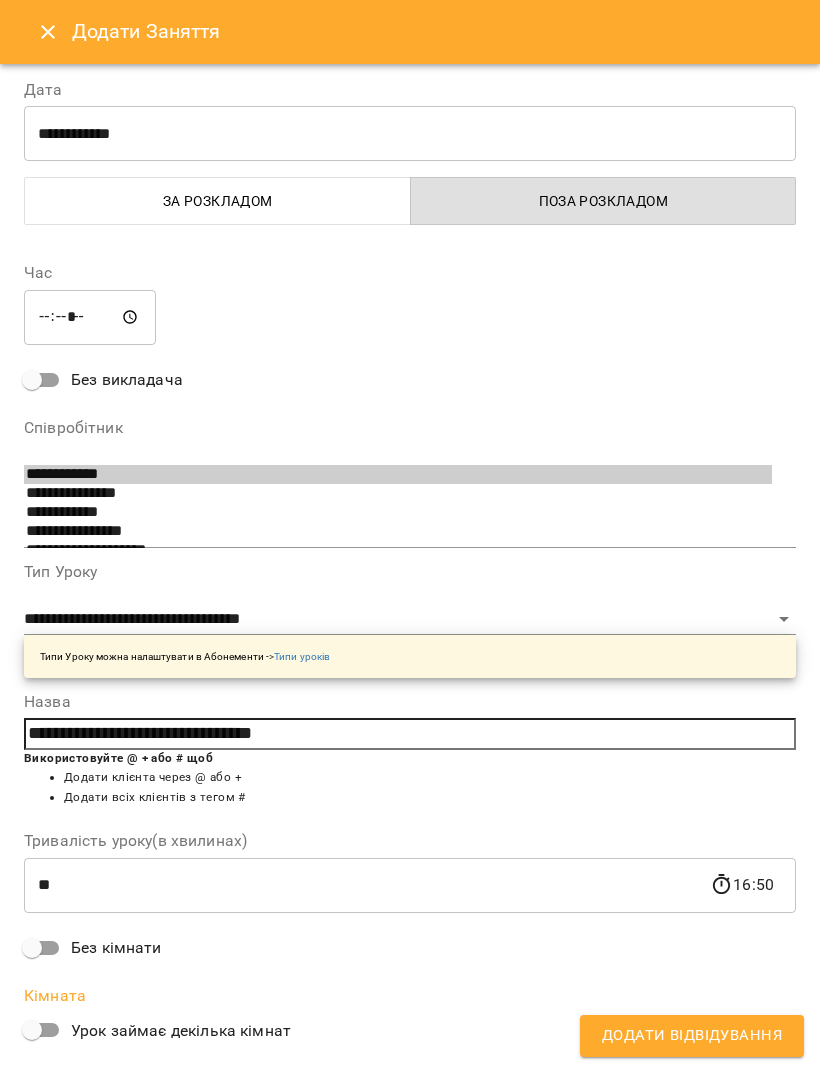 click on "Додати Відвідування" at bounding box center [692, 1036] 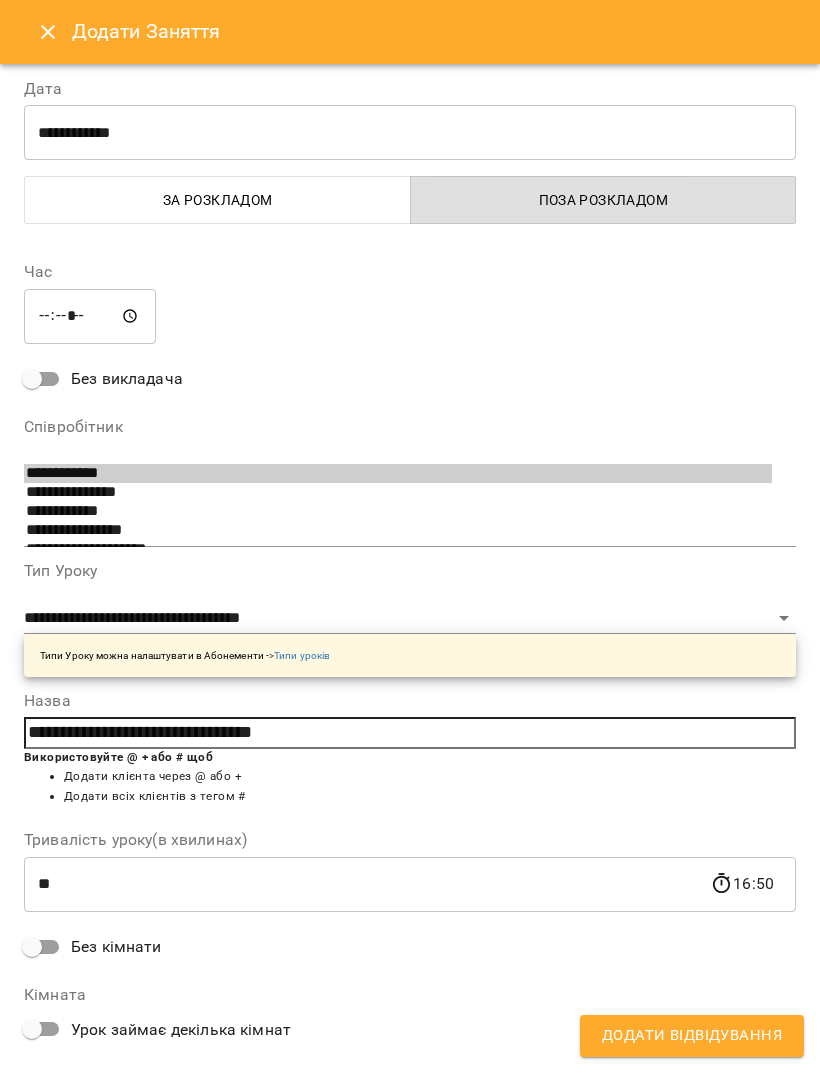 scroll, scrollTop: 6, scrollLeft: 0, axis: vertical 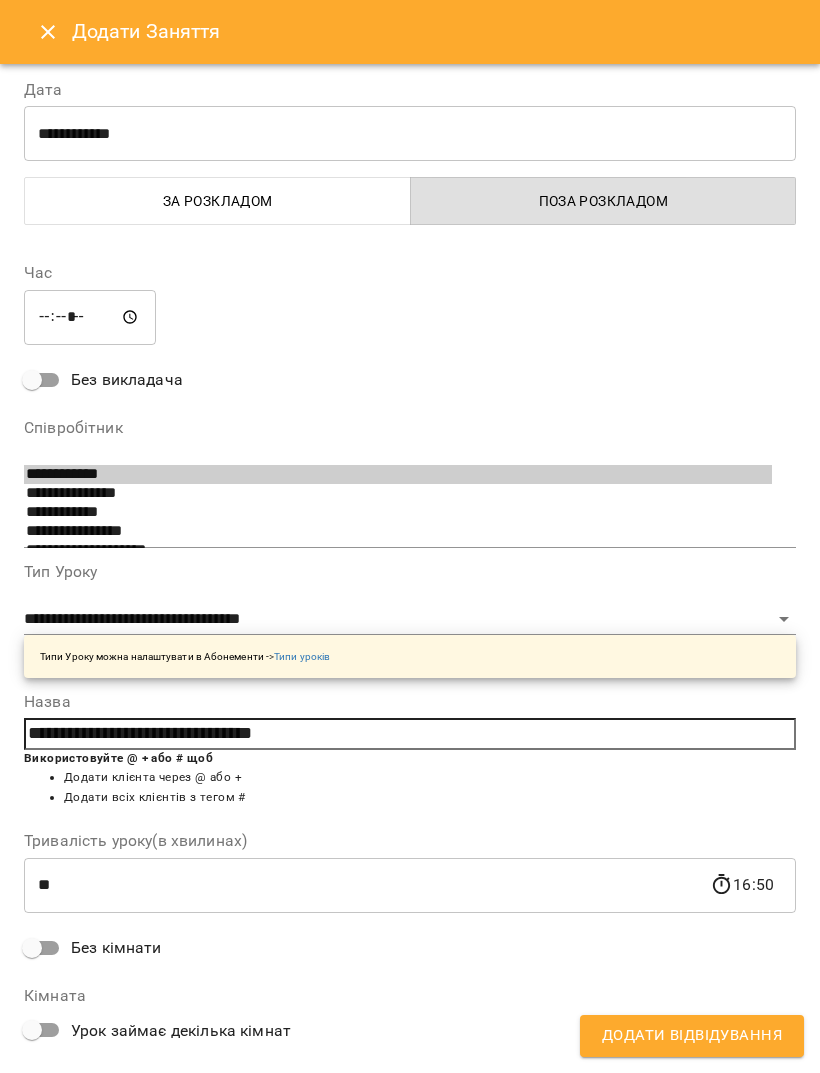 click on "Додати Відвідування" at bounding box center [692, 1036] 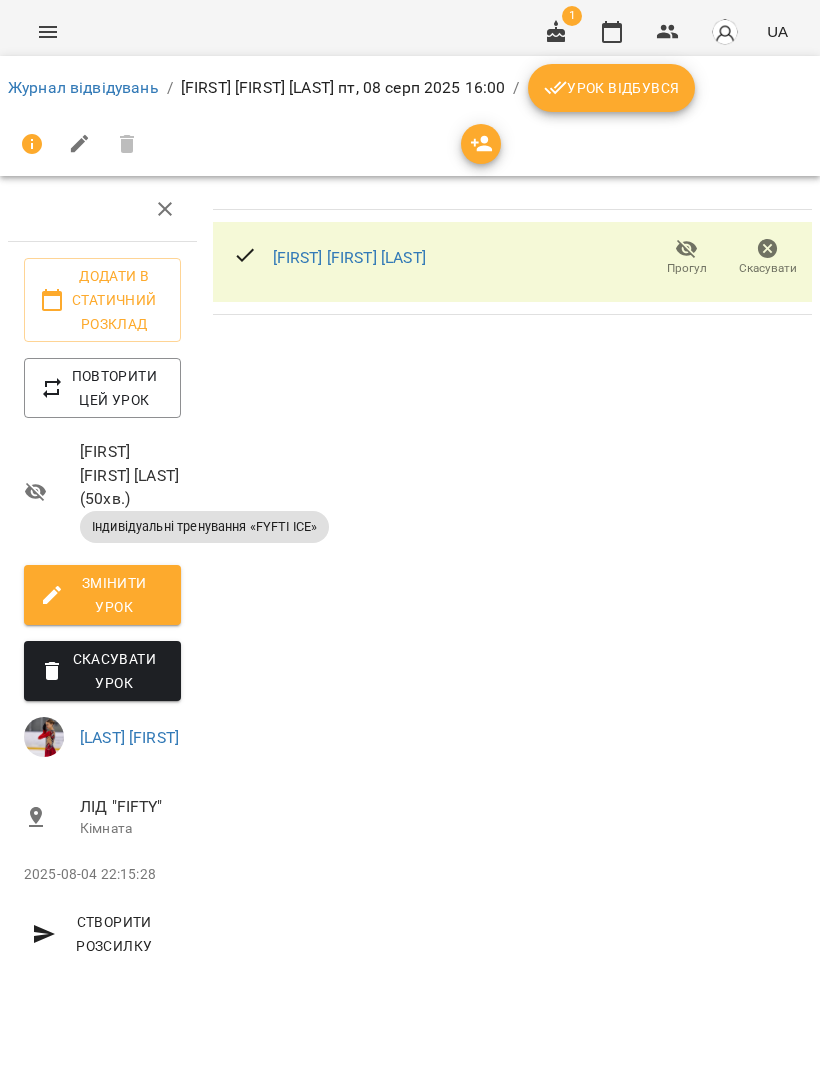 click 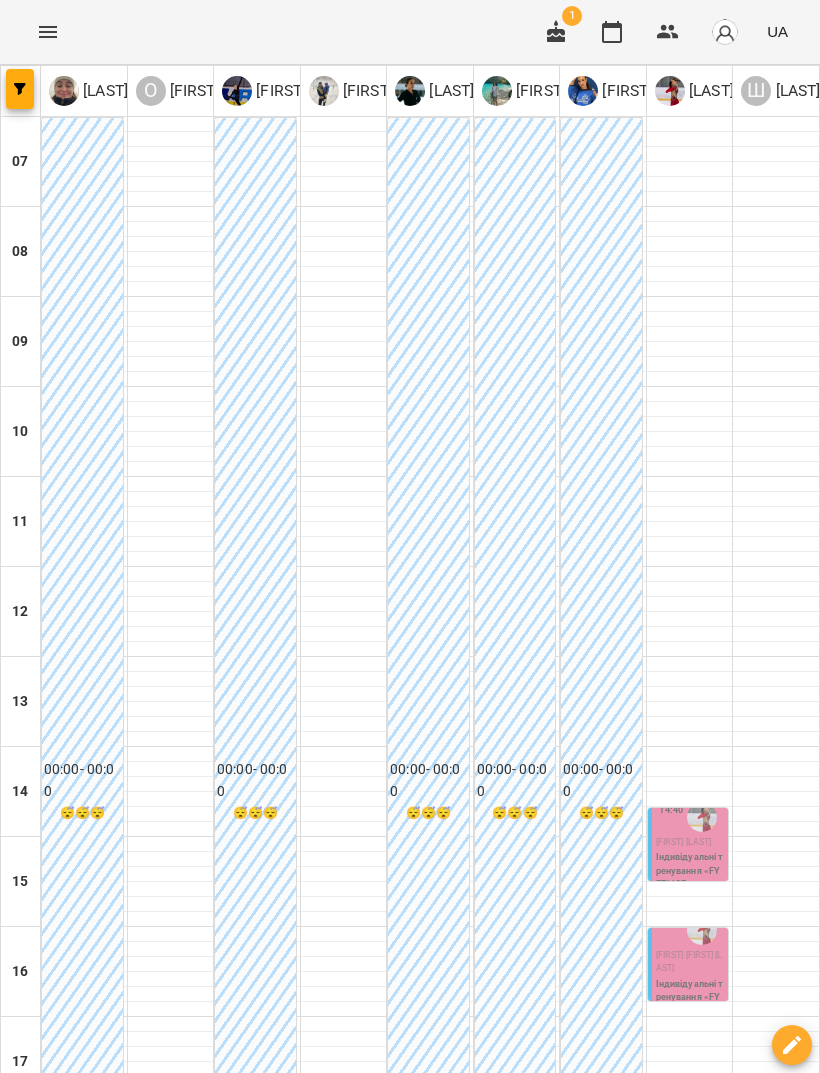 scroll, scrollTop: 313, scrollLeft: 0, axis: vertical 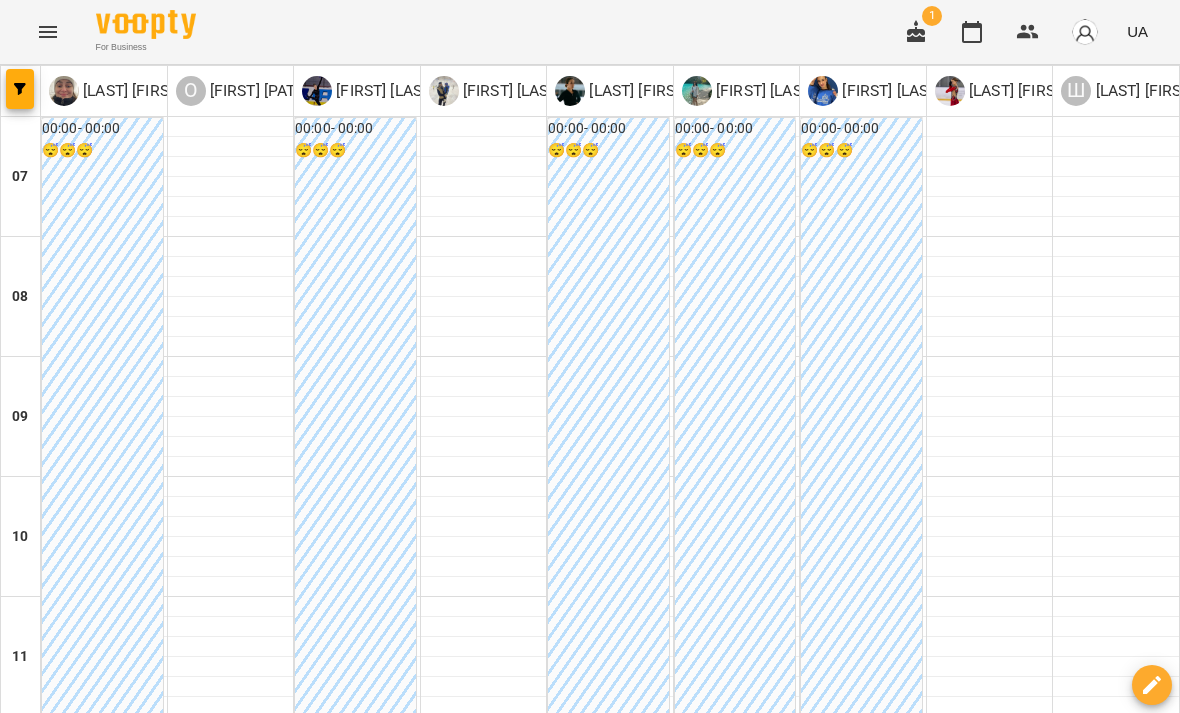 click on "**********" at bounding box center (590, 2008) 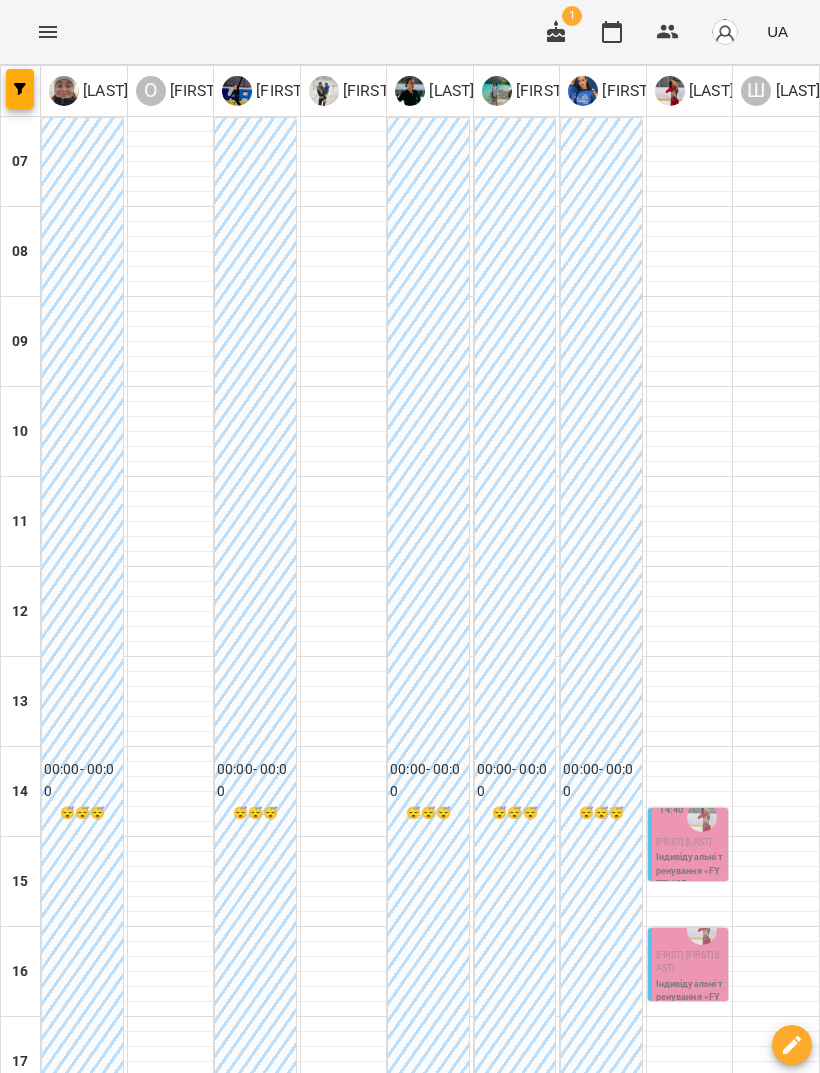 click on "вт 05" at bounding box center [118, 1489] 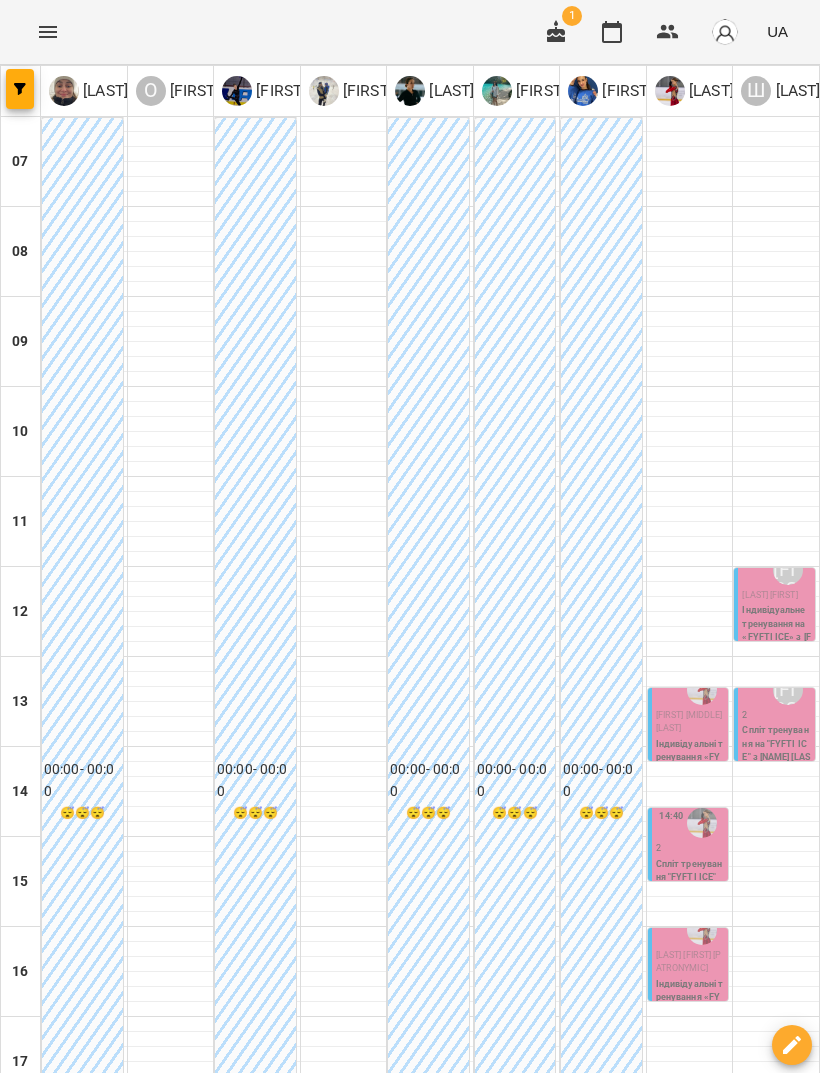 scroll, scrollTop: 247, scrollLeft: 0, axis: vertical 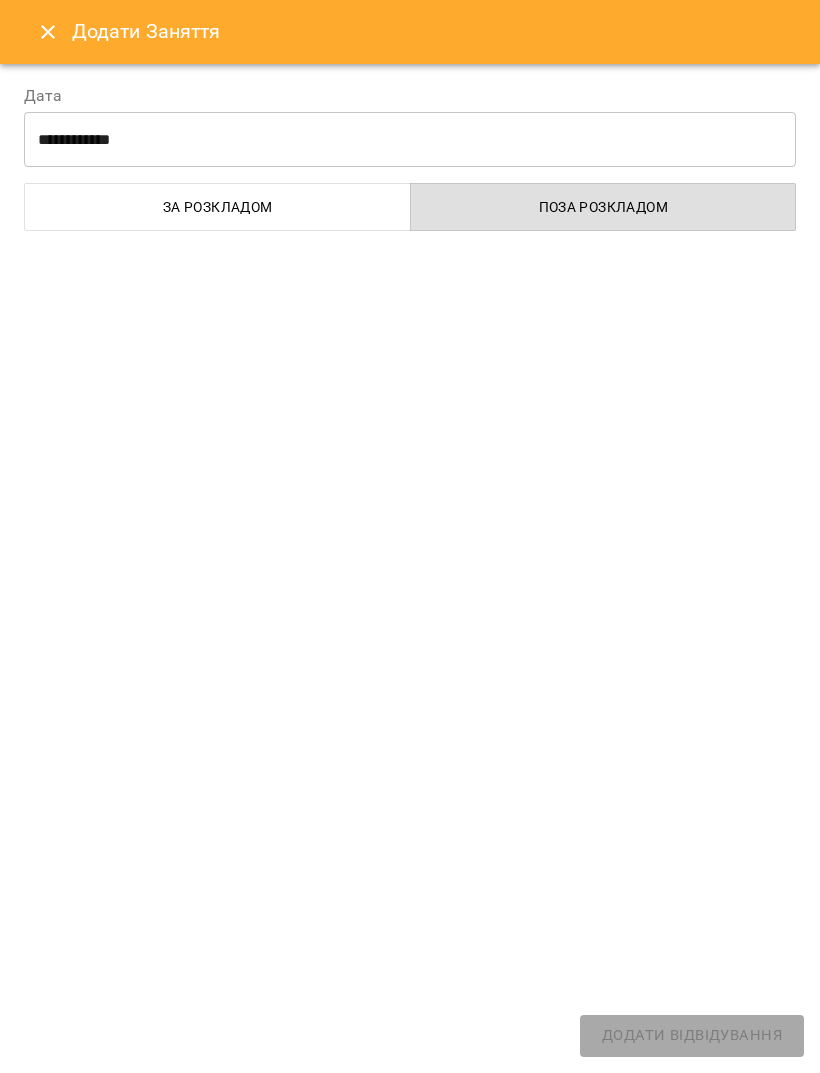 select 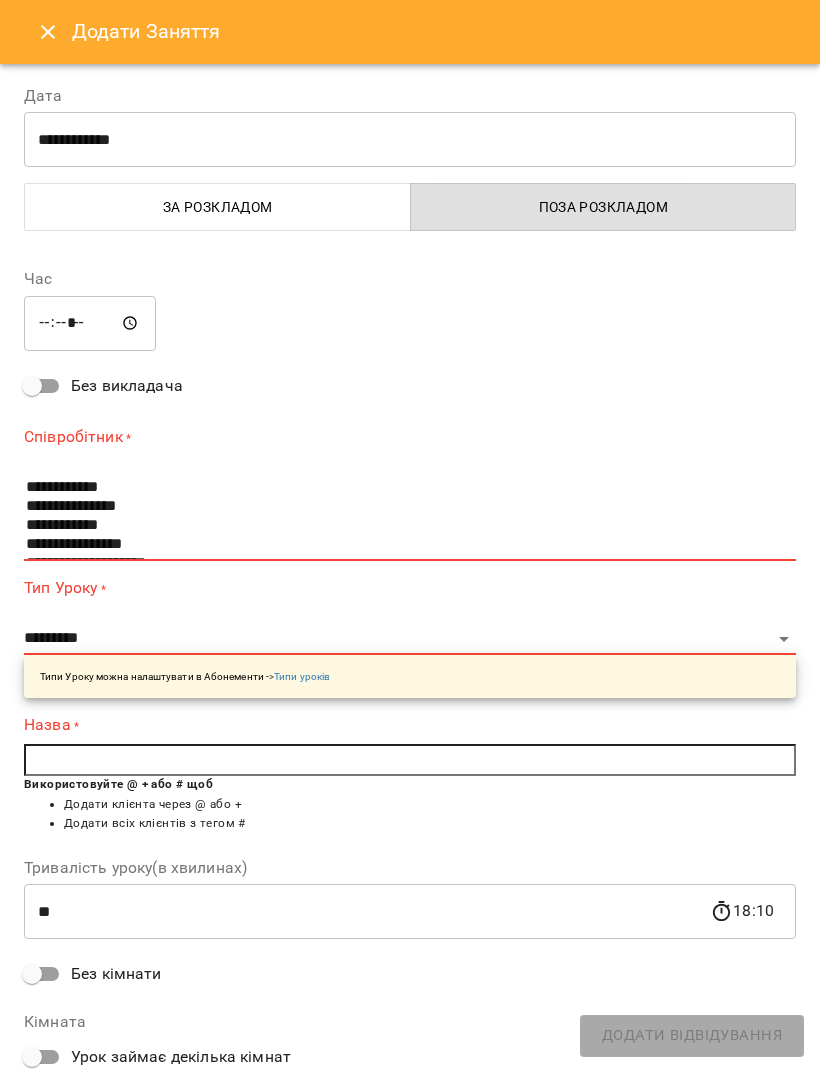 click on "*****" at bounding box center (90, 323) 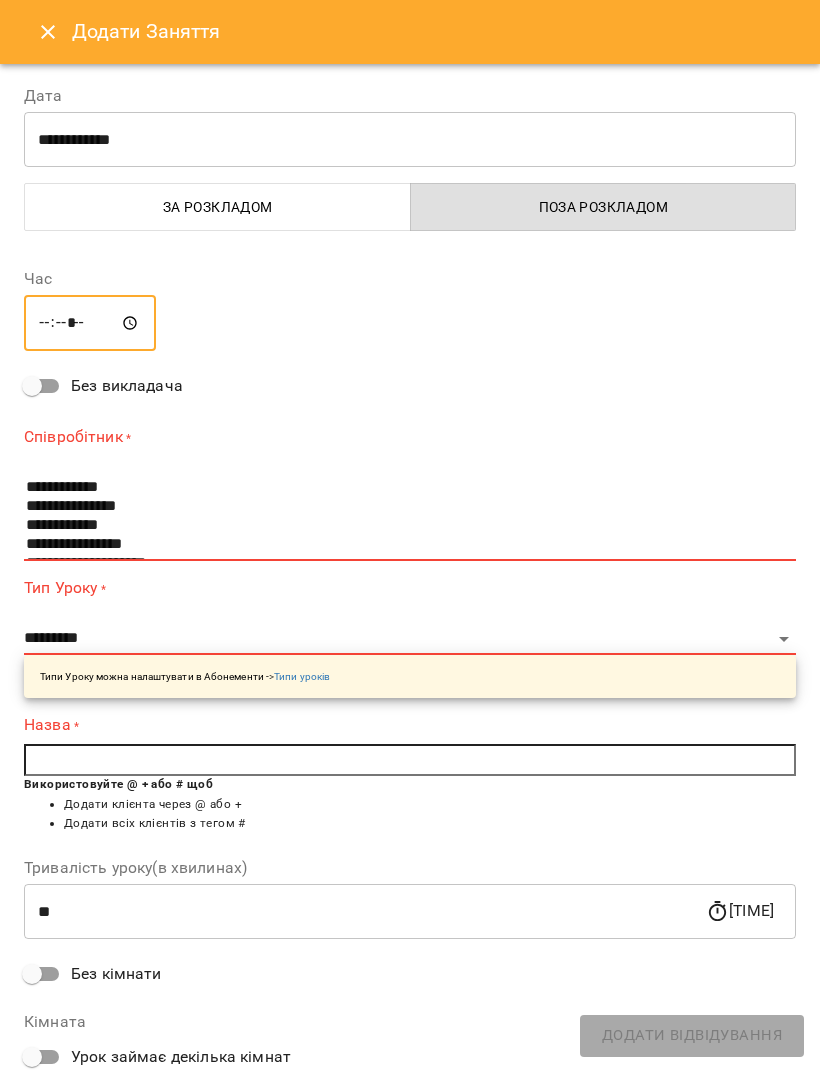 type on "*****" 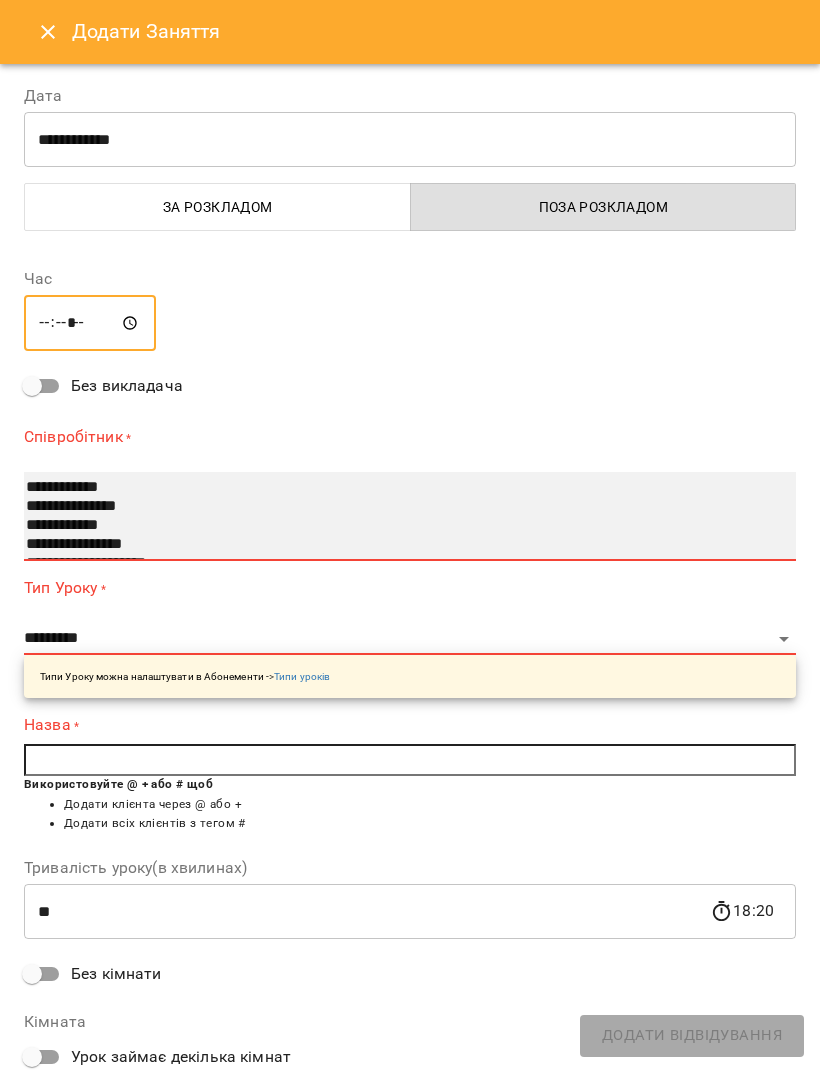 click on "**********" at bounding box center (410, 516) 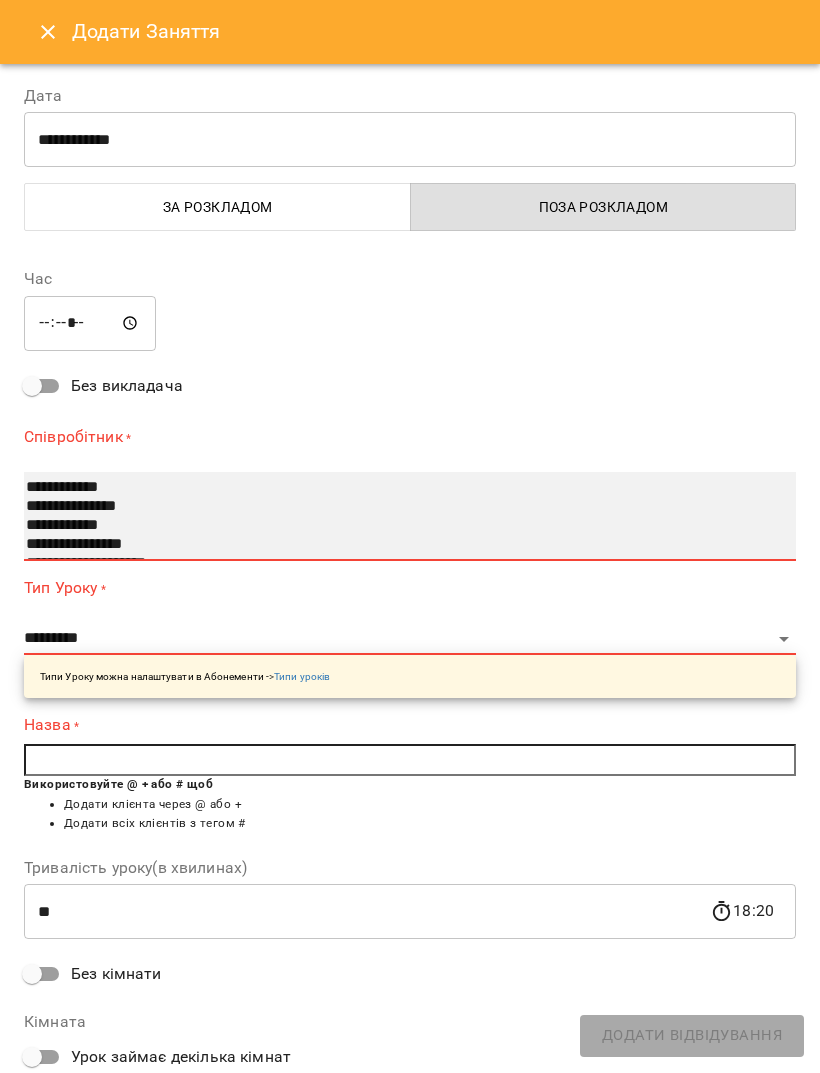 select on "**********" 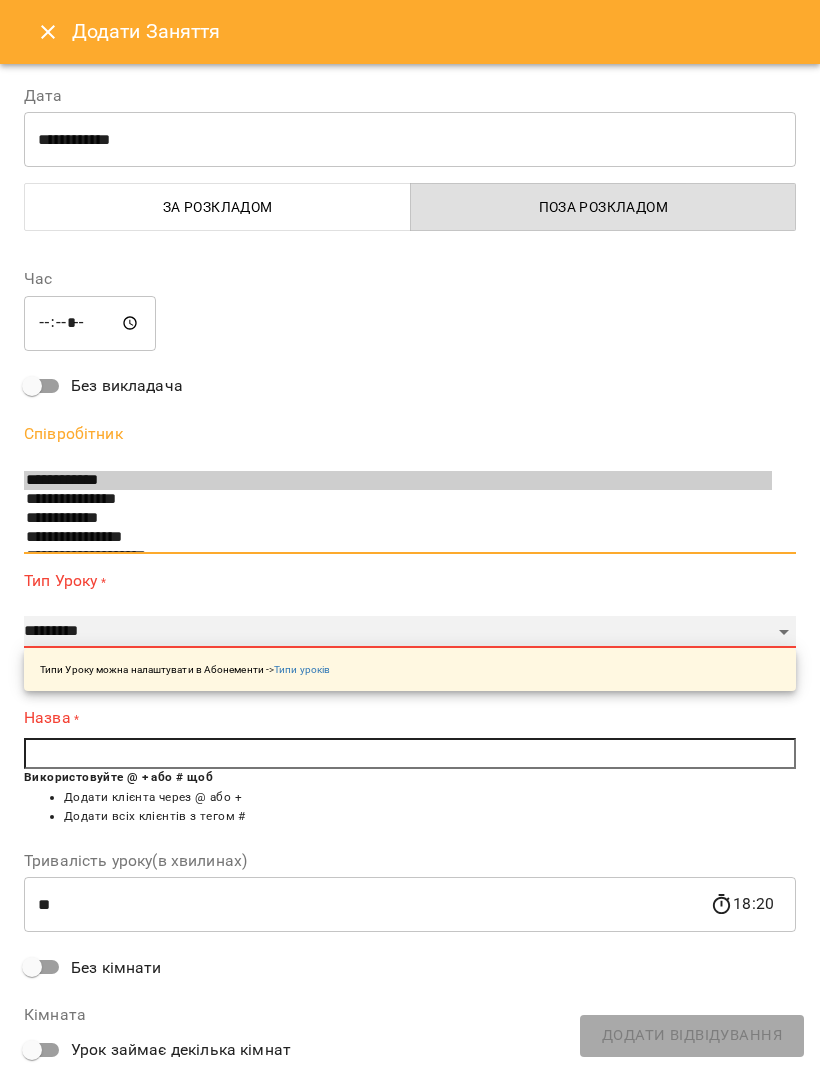 click on "**********" at bounding box center (410, 632) 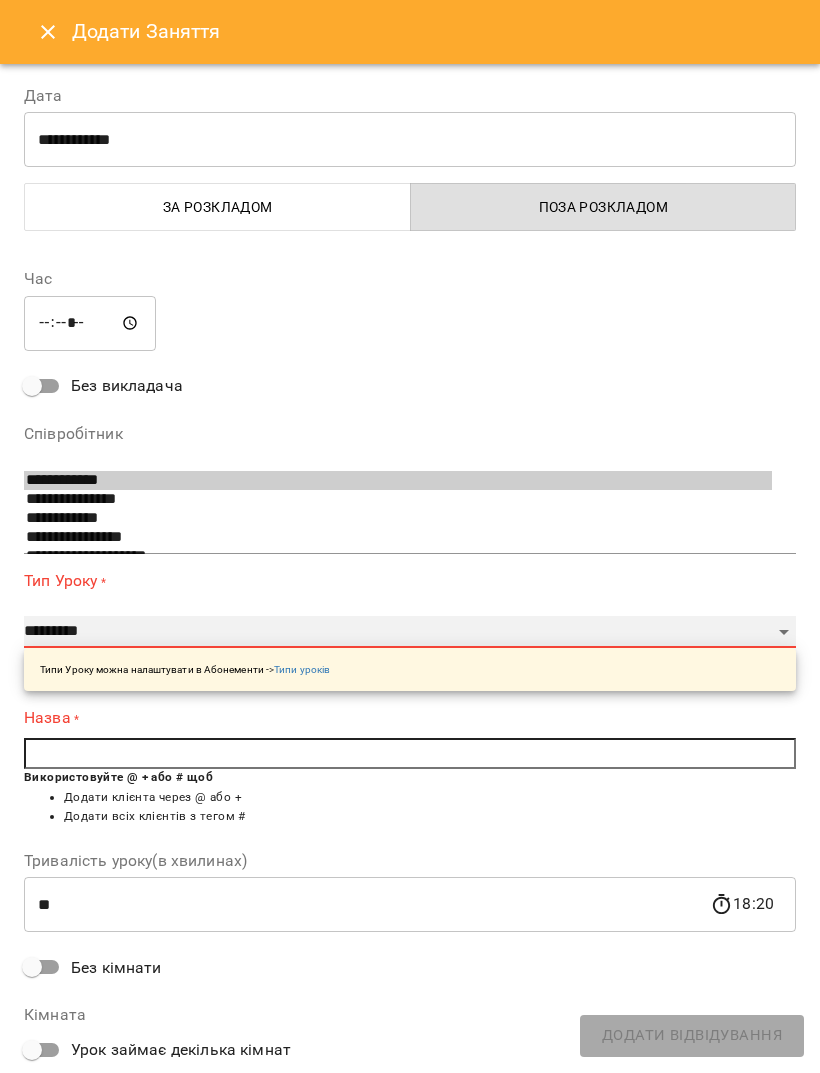 select on "**********" 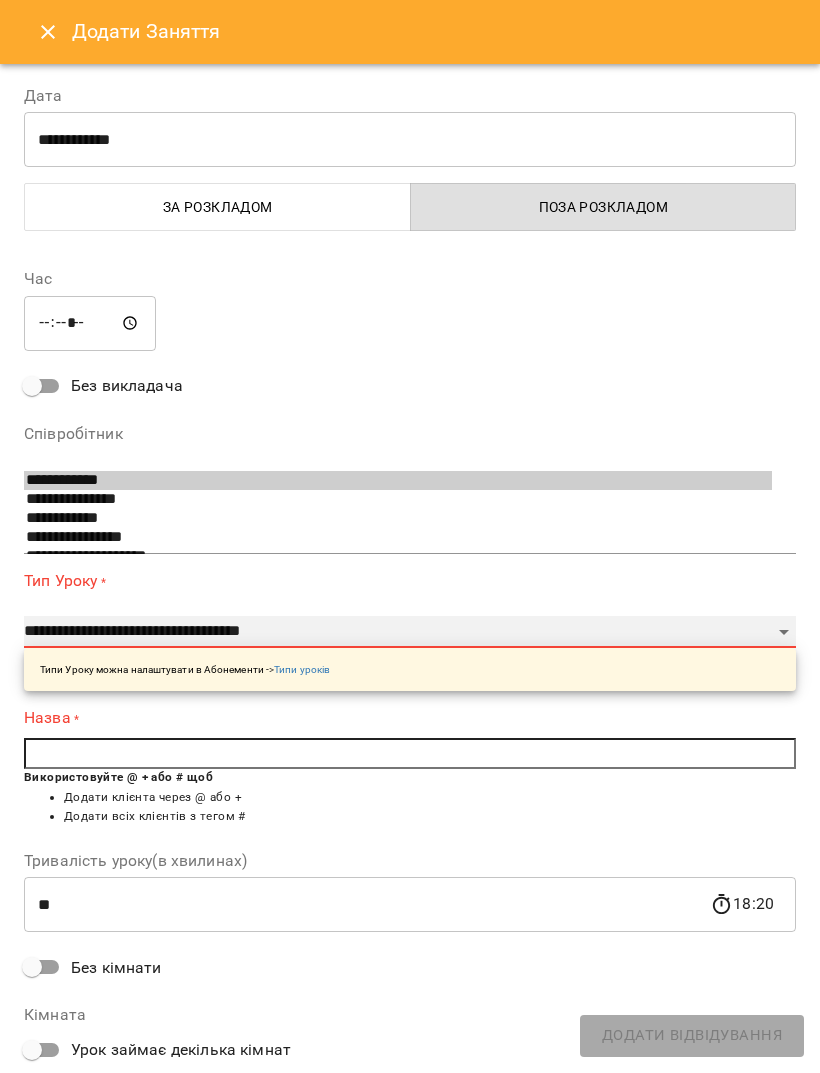 type on "**" 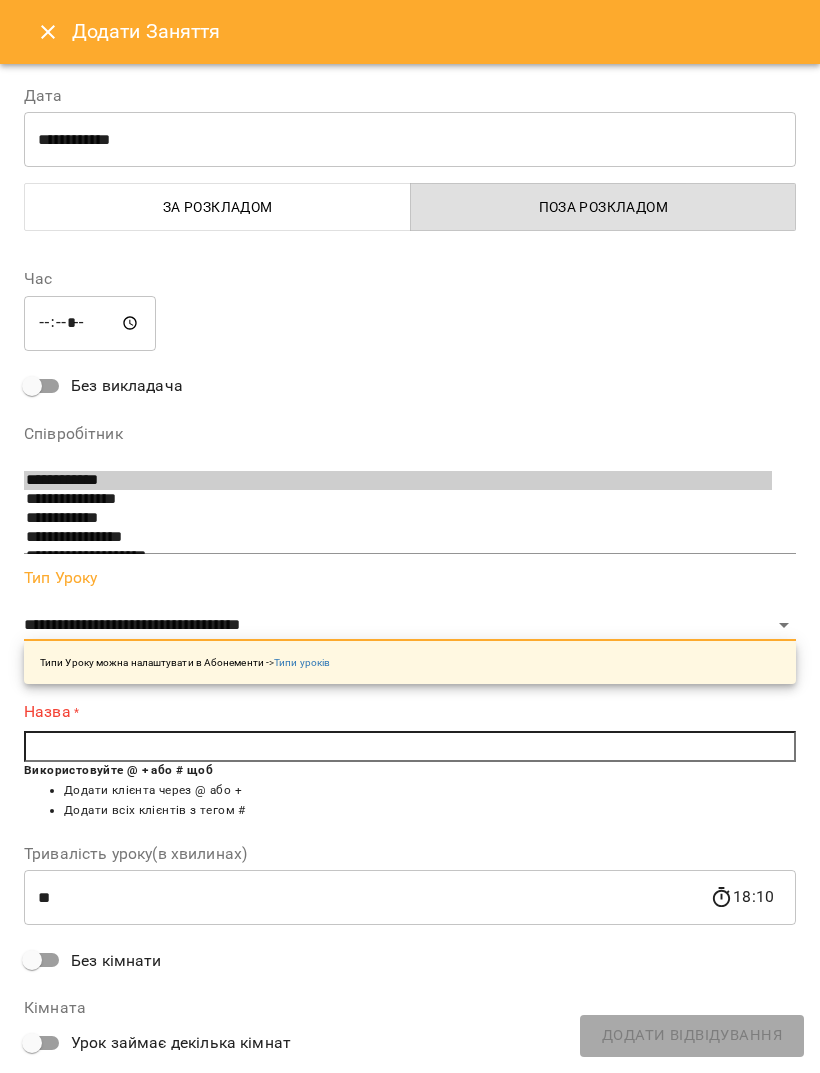 click at bounding box center (410, 747) 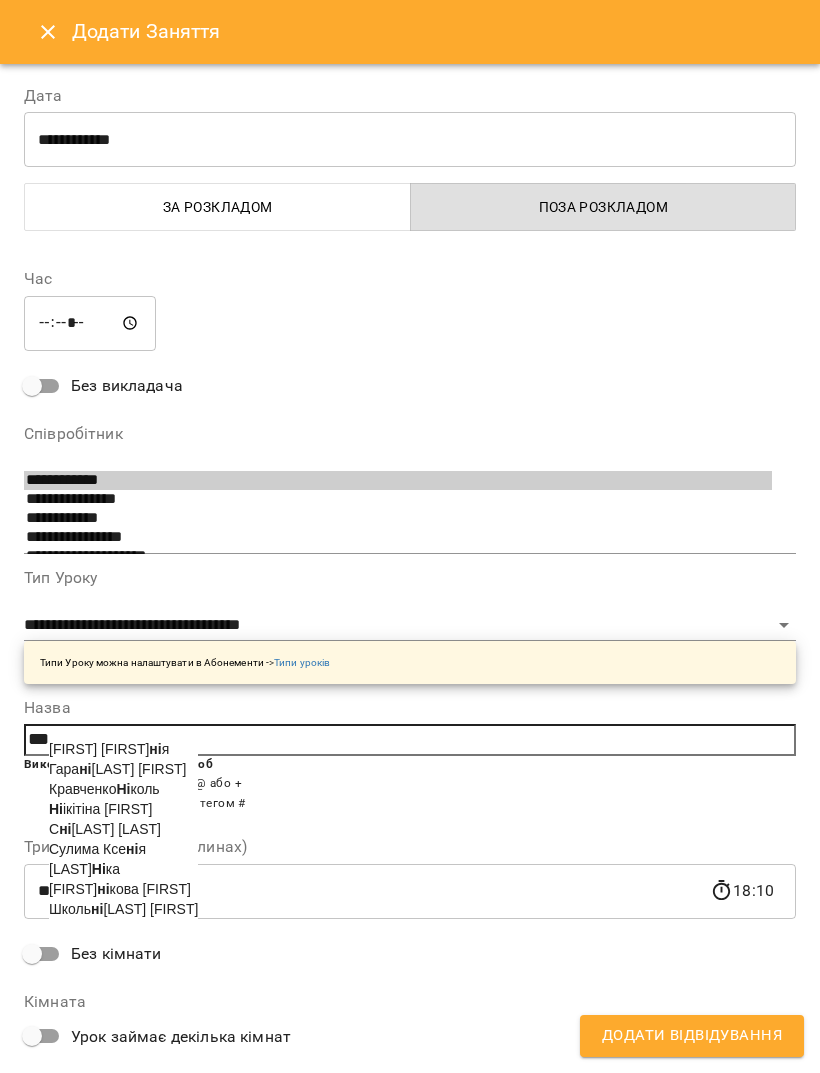 click on "[FIRST] [FIRST] [FIRST]" at bounding box center [101, 809] 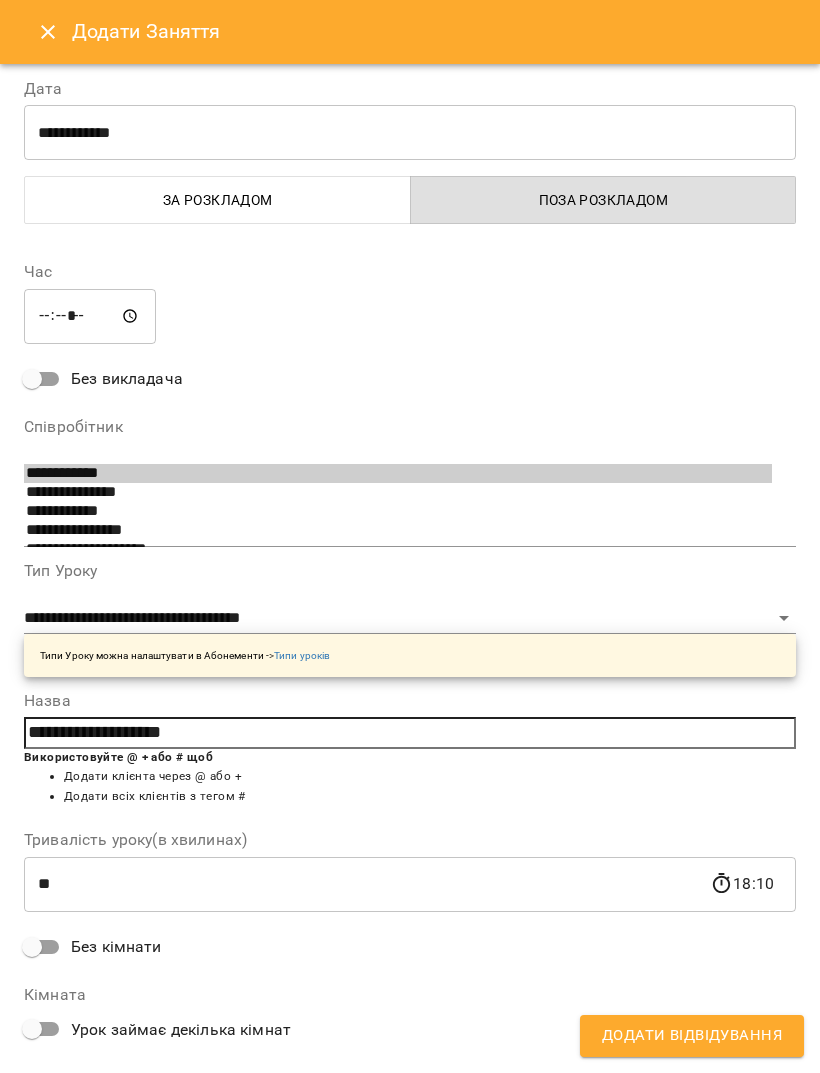 scroll, scrollTop: 6, scrollLeft: 0, axis: vertical 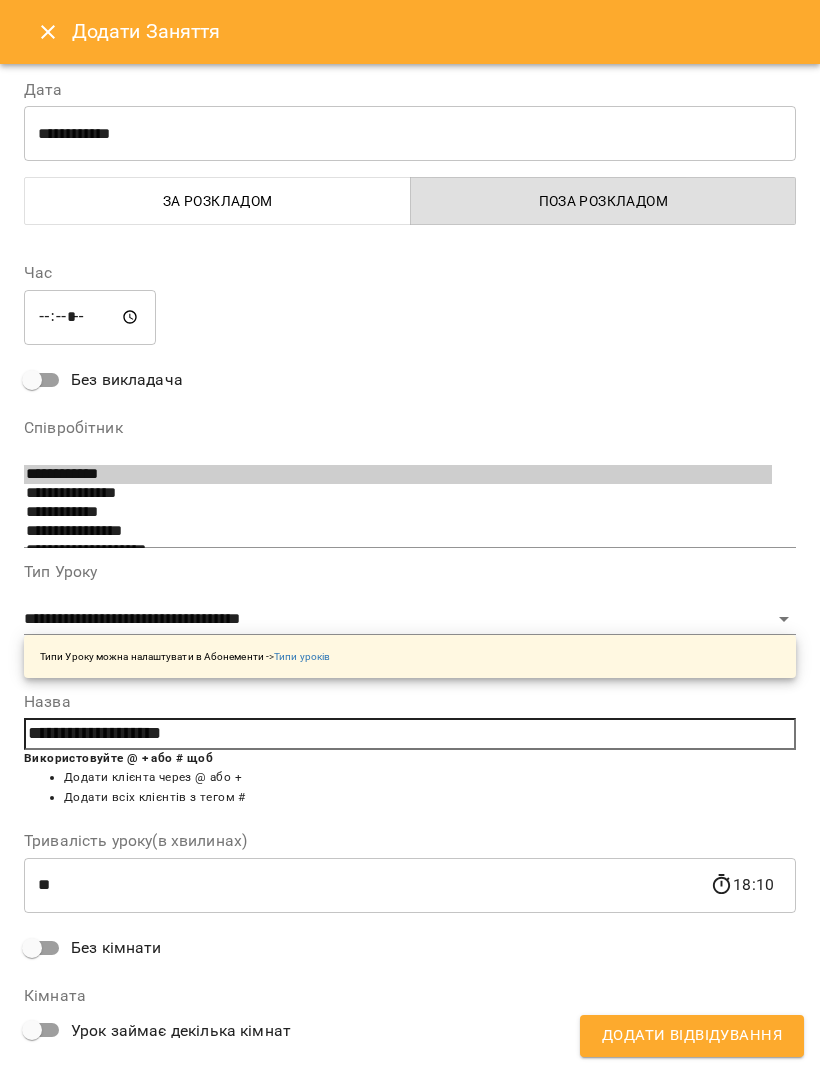 click on "For Business 1 UA   [FIRST] [LAST]   [FIRST] [LAST]   [FIRST] [LAST]   [FIRST] [LAST]   [FIRST] [LAST]   [FIRST] [LAST]   [FIRST] [LAST]   [FIRST] [LAST]   [FIRST] [LAST]   [FIRST] [LAST] 07 08 09 10 11 12 13 14 15 16 17 18 19 20 21 00:00 -   00:00 😴😴😴 00:00 -   00:00 😴😴😴 00:00 -   00:00 😴😴😴 00:00 -   00:00 😴😴😴 00:00 -   00:00 😴😴😴 00:00 -   00:00 😴😴😴 00:00 -   00:00 😴😴😴 00:00 -   00:00 😴😴😴 00:00 -   00:00 😴😴😴 13:20 [FIRST] [MIDDLE] [LAST] Індивідуальні тренування «FYFTI ICE» 14:40 2 Спліт тренування "FYFTI ICE" 16:00 [FIRST] [FIRST] [LAST] Індивідуальні тренування «FYFTI ICE» 12:00 [FIRST] [LAST] 2" at bounding box center (410, 789) 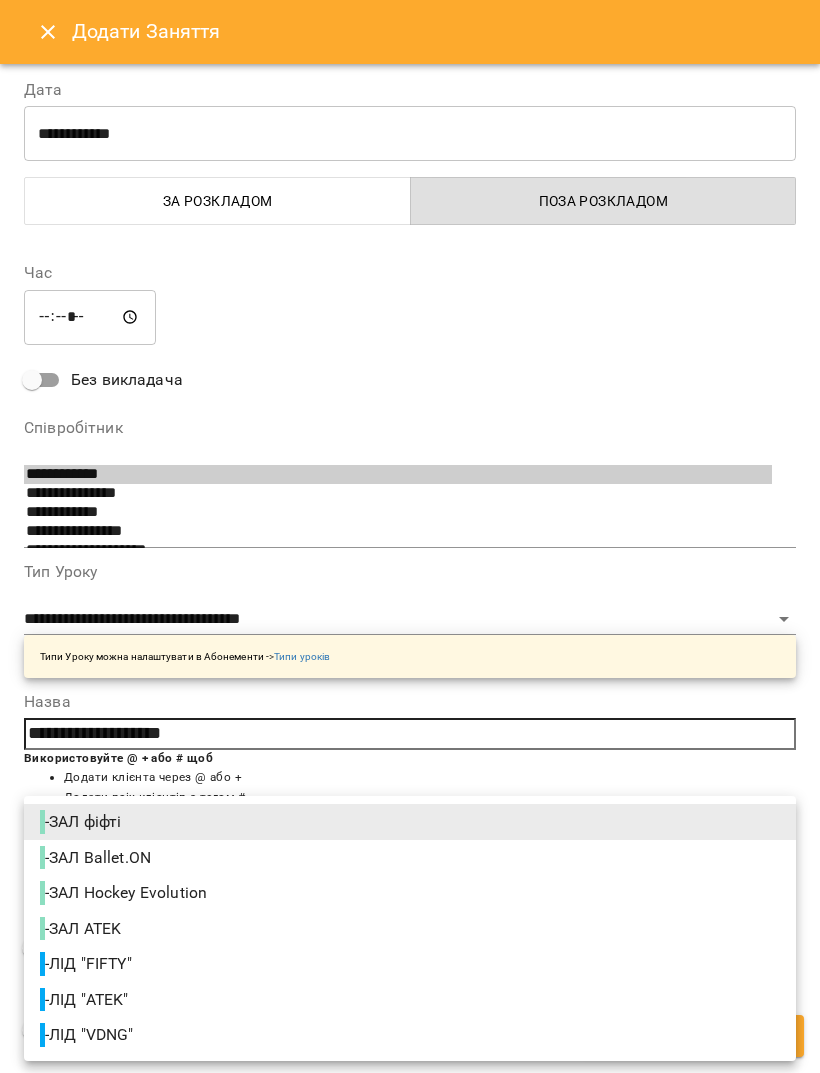 click on "-  ЛІД "FIFTY"" at bounding box center (88, 964) 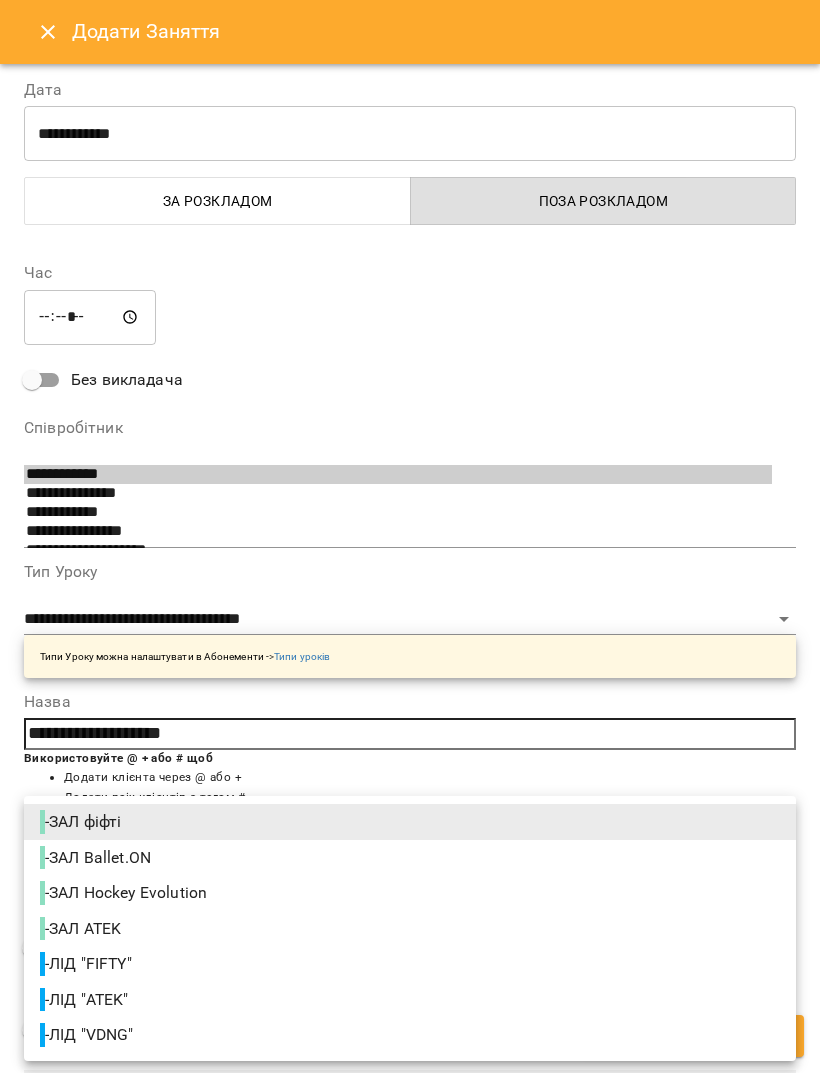 type on "**********" 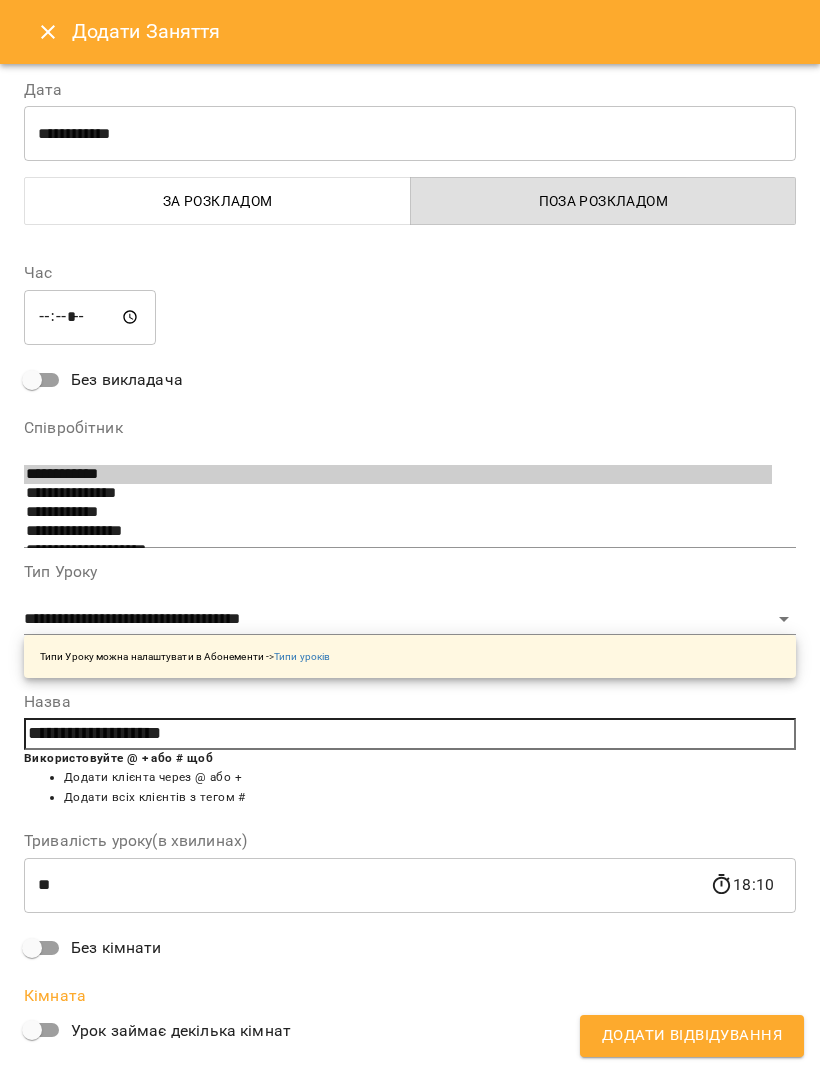 click on "Додати Відвідування" at bounding box center (692, 1036) 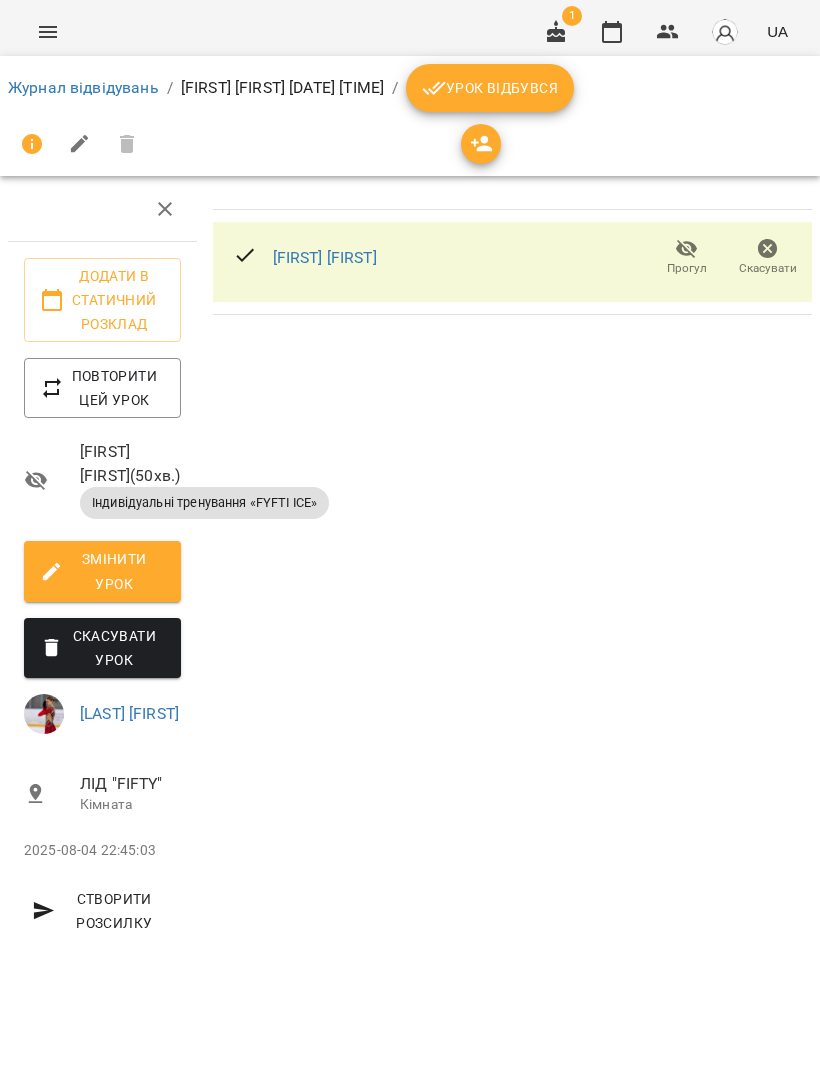 click on "[FIRST] [FIRST]" at bounding box center [325, 257] 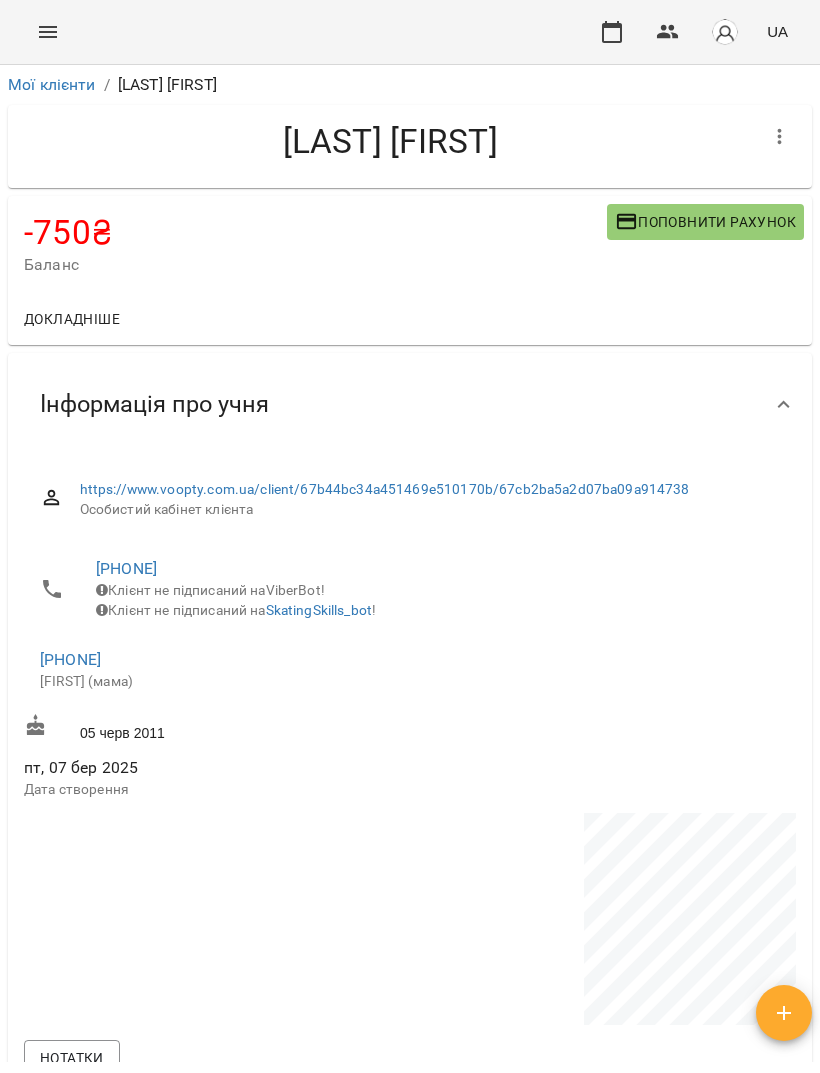 scroll, scrollTop: 0, scrollLeft: 0, axis: both 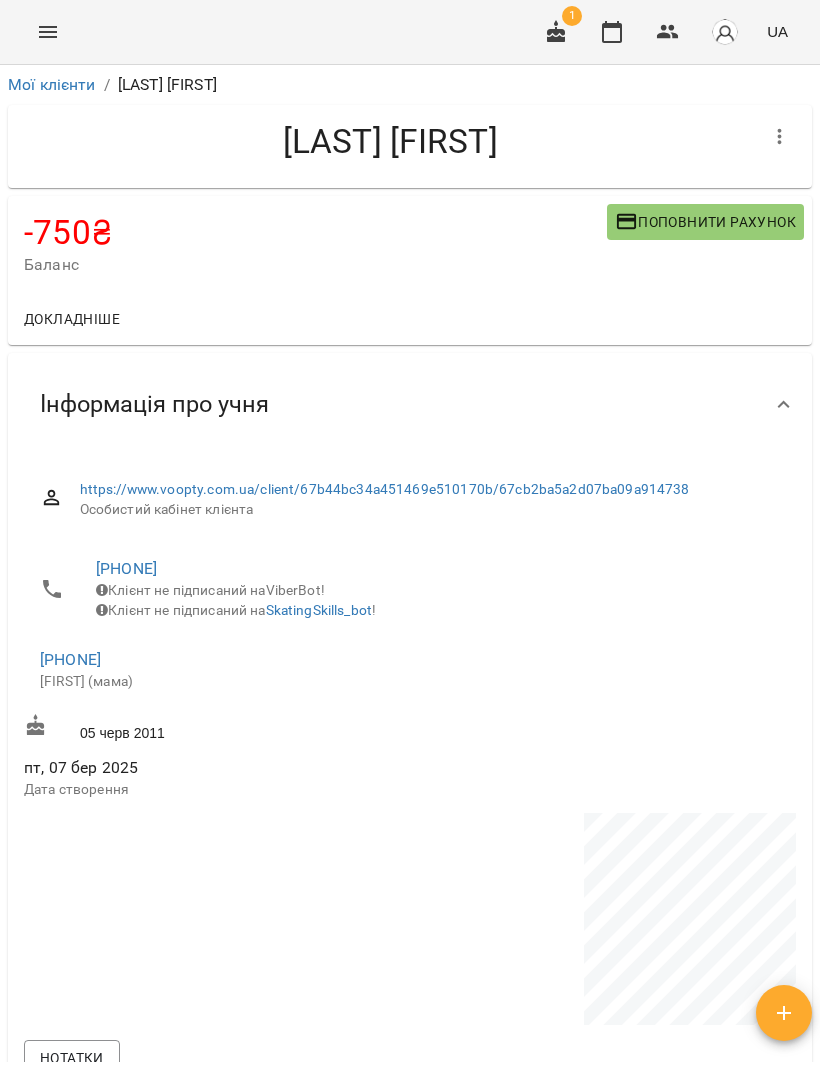 click on "-750 ₴ Баланс Поповнити рахунок" at bounding box center (410, 244) 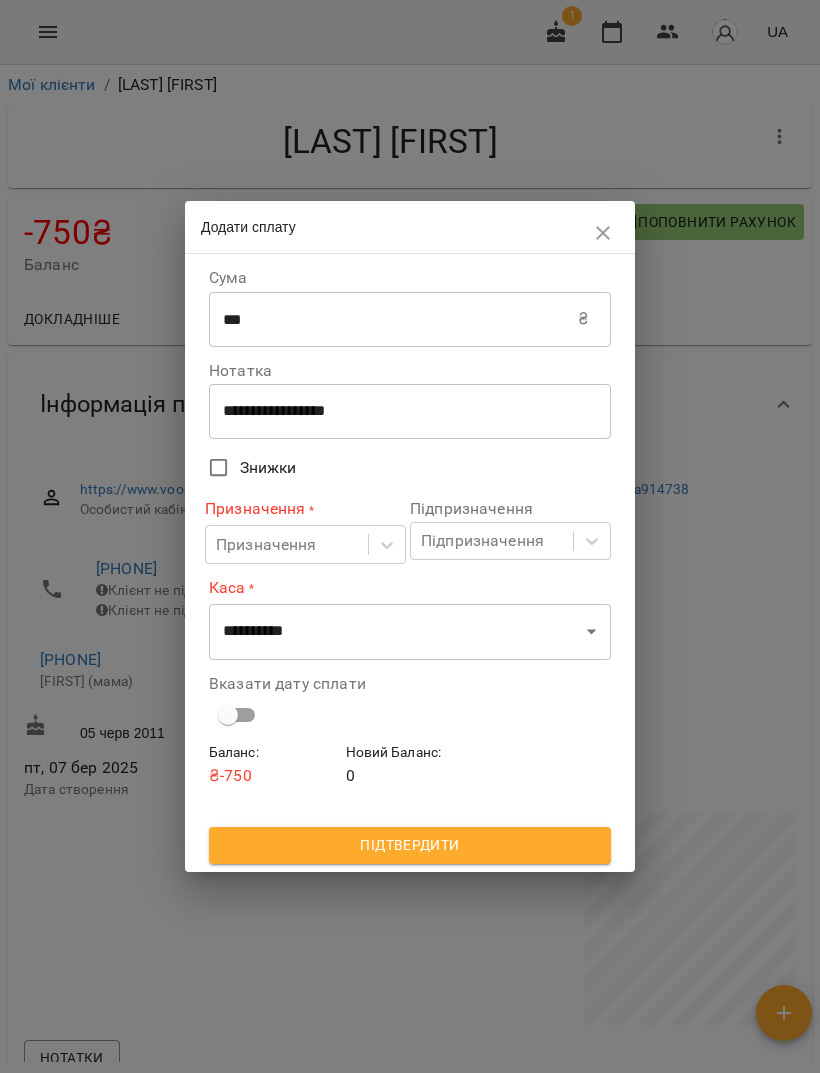 click on "***" at bounding box center (393, 319) 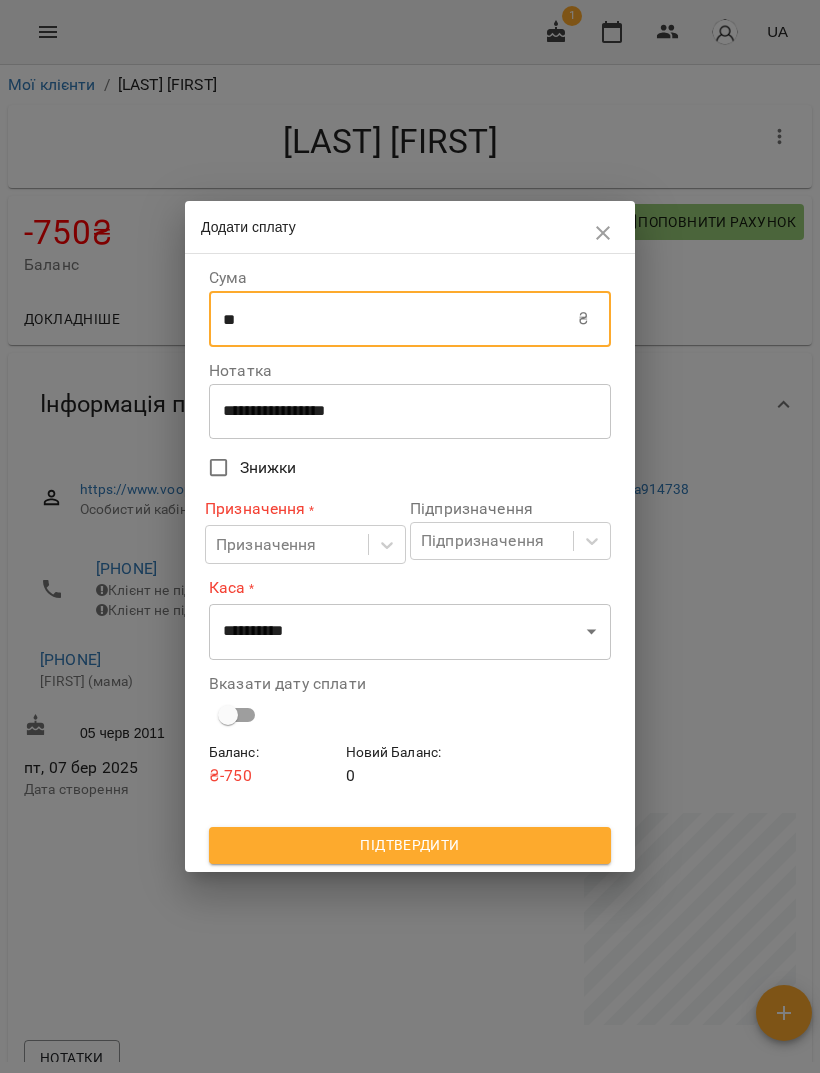 type on "*" 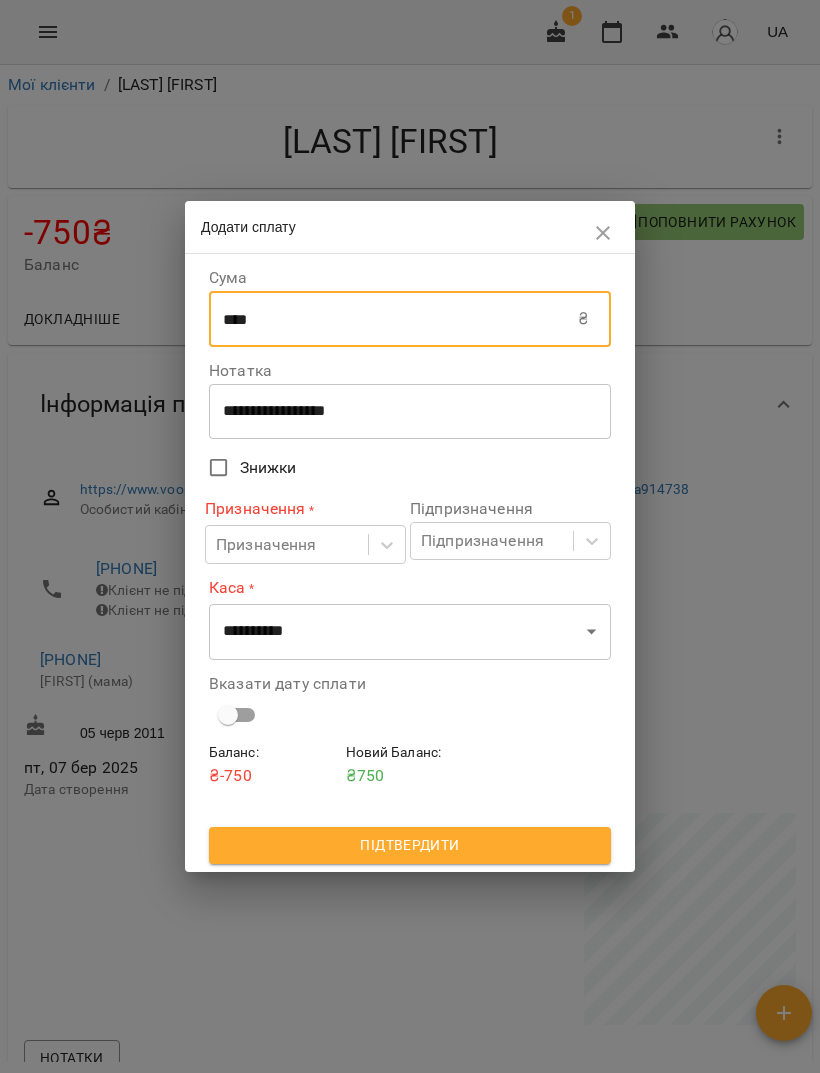 type on "****" 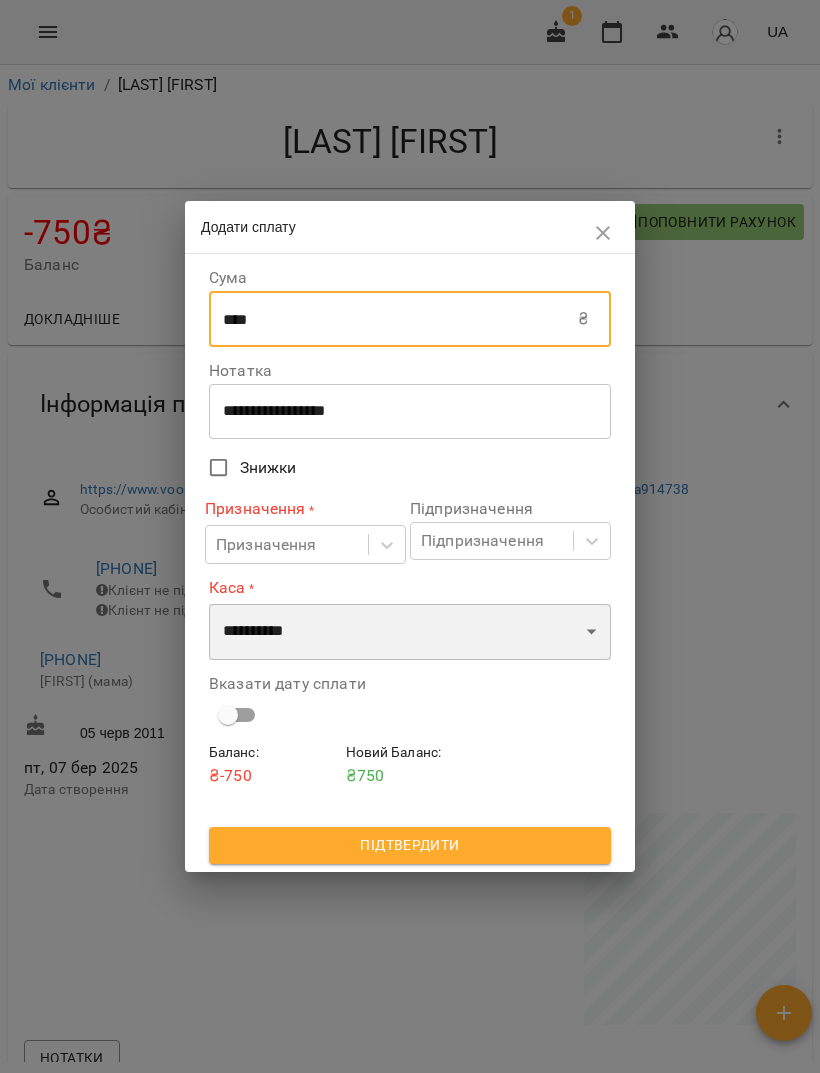 click on "**********" at bounding box center [410, 632] 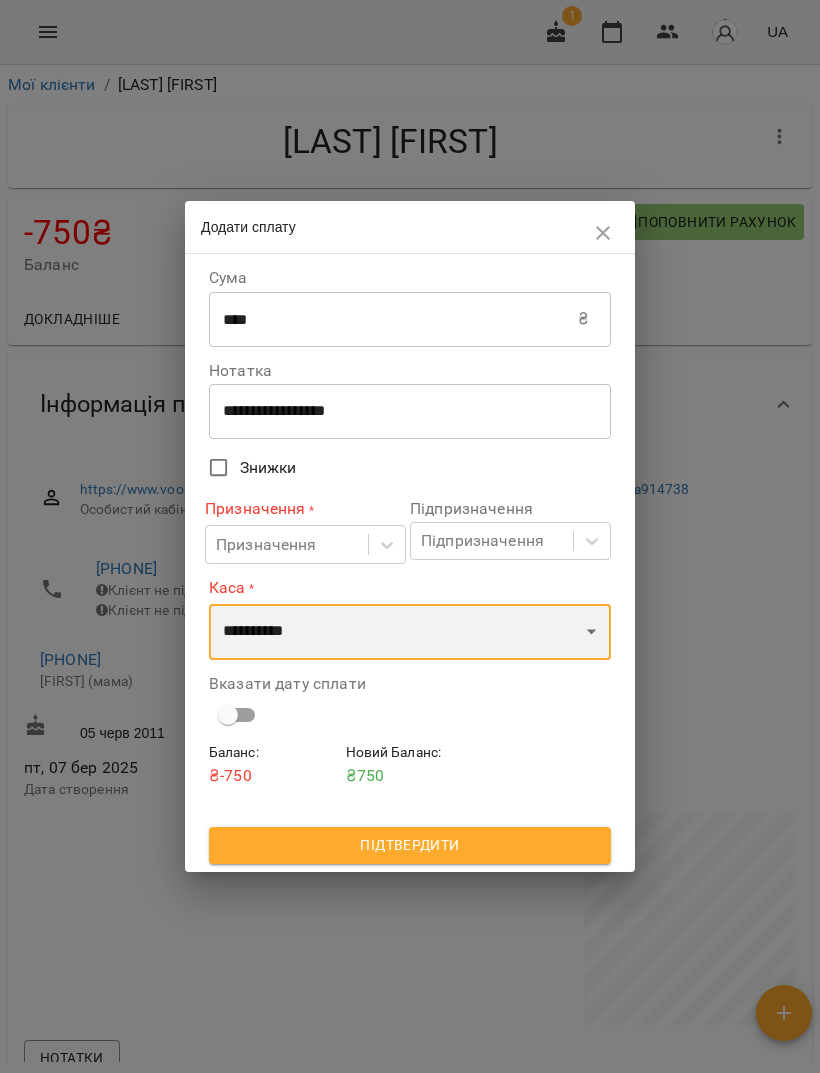 select on "****" 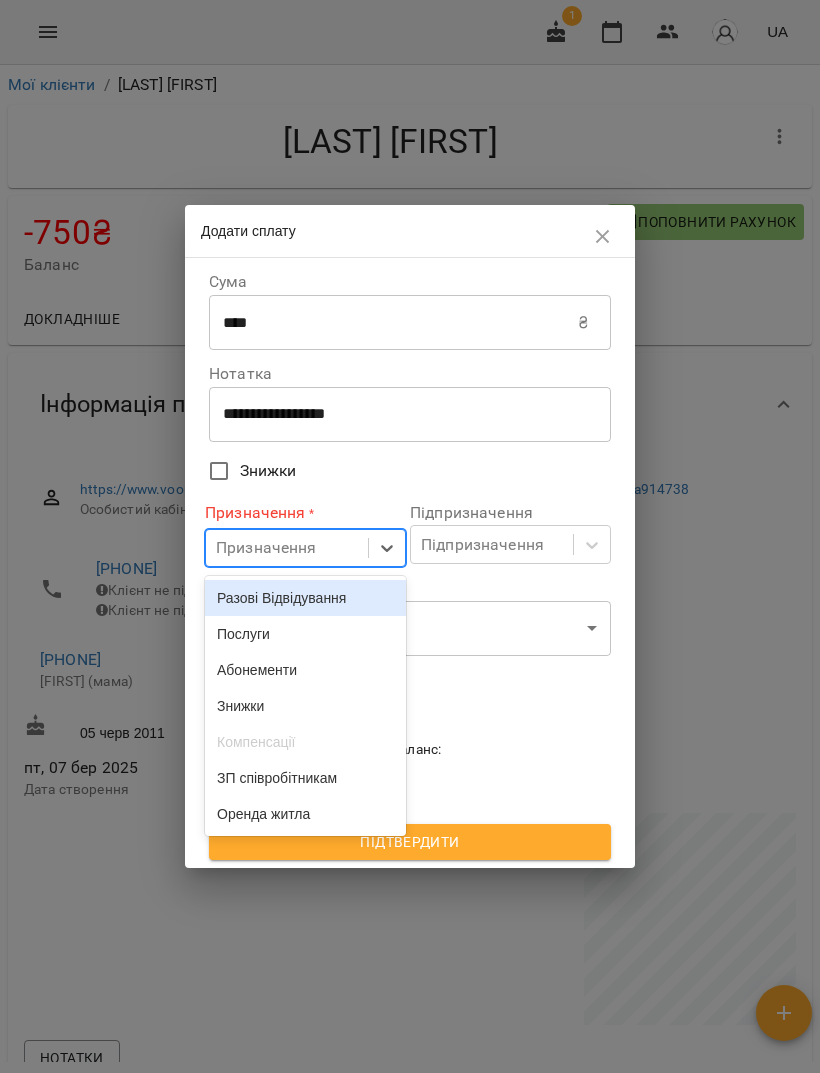 click on "Разові Відвідування" at bounding box center [305, 598] 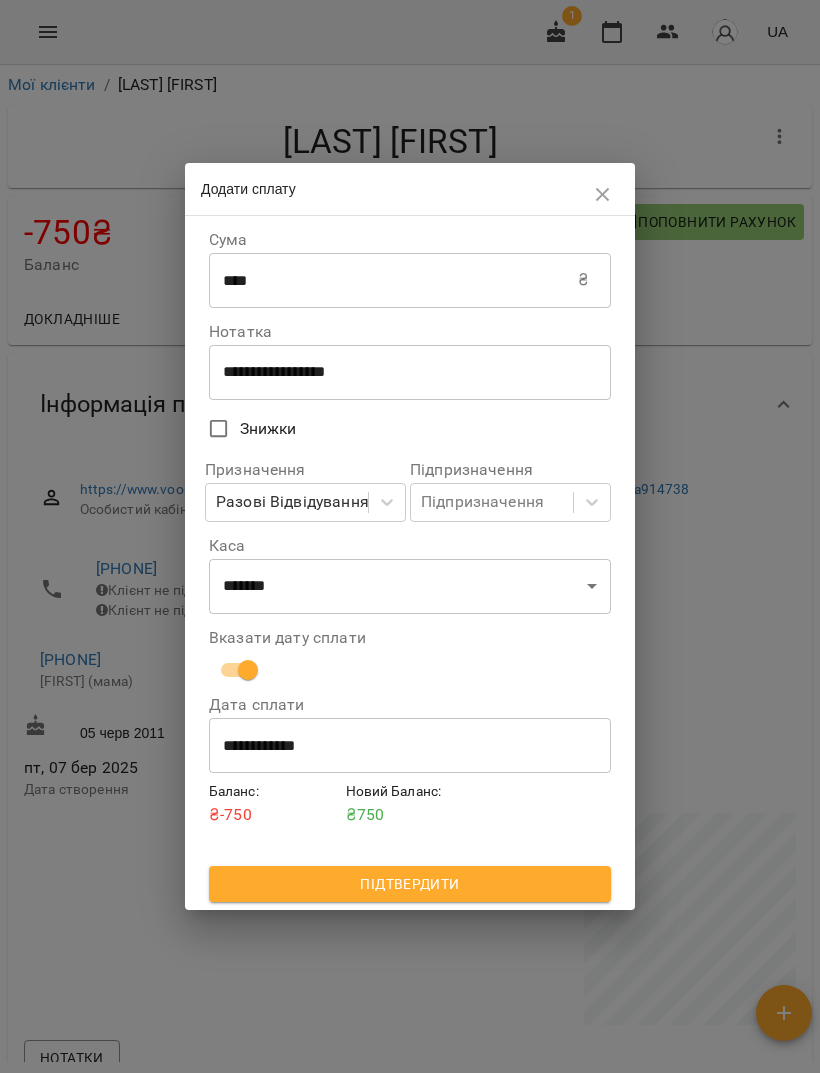 click on "Підтвердити" at bounding box center (410, 884) 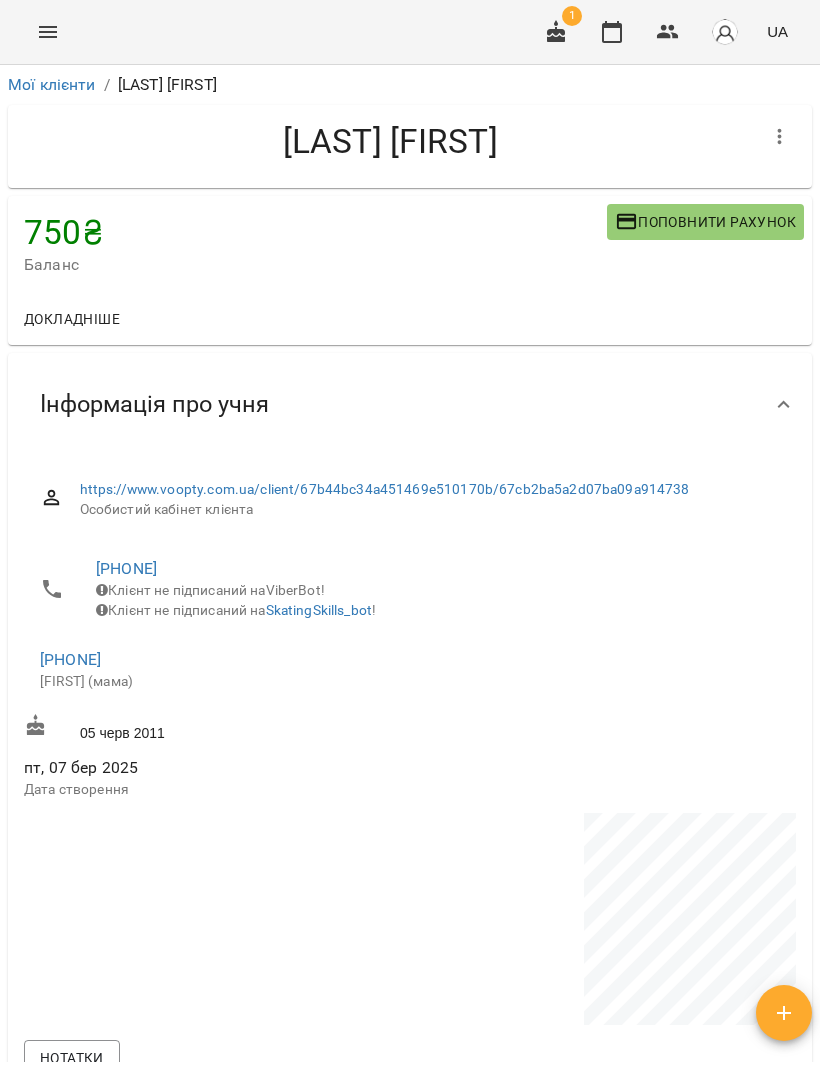 click 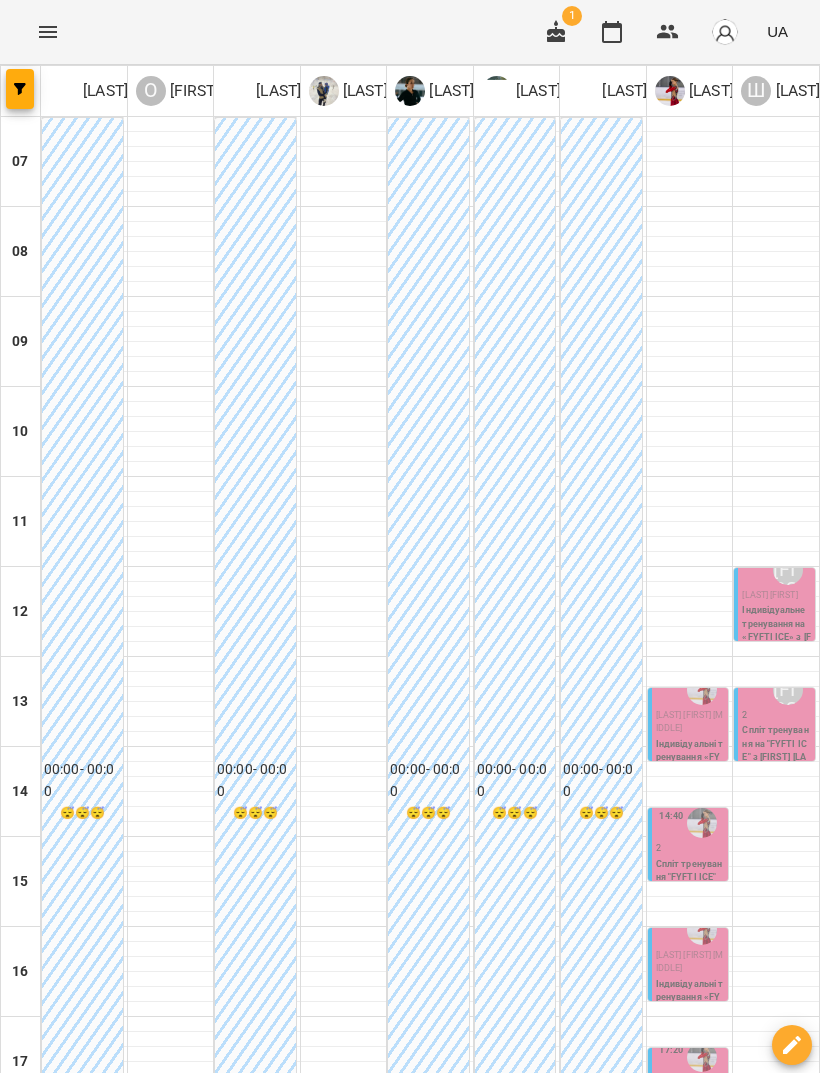 scroll, scrollTop: 129, scrollLeft: 0, axis: vertical 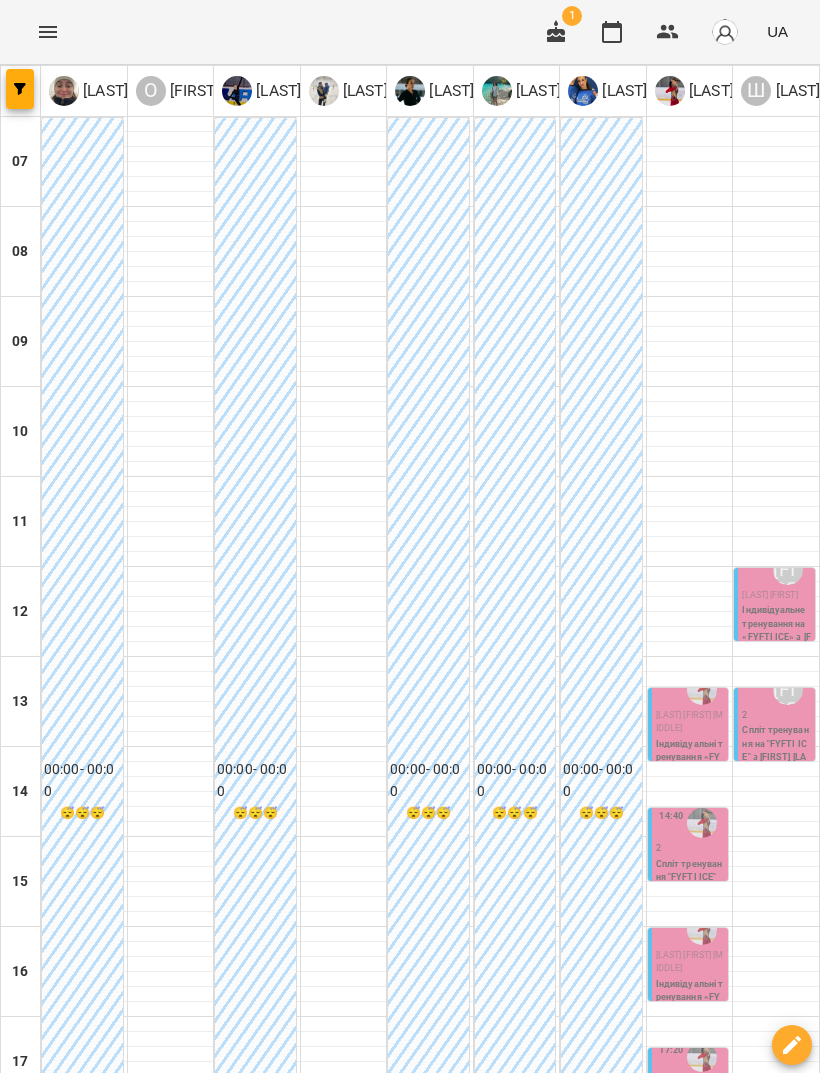 click 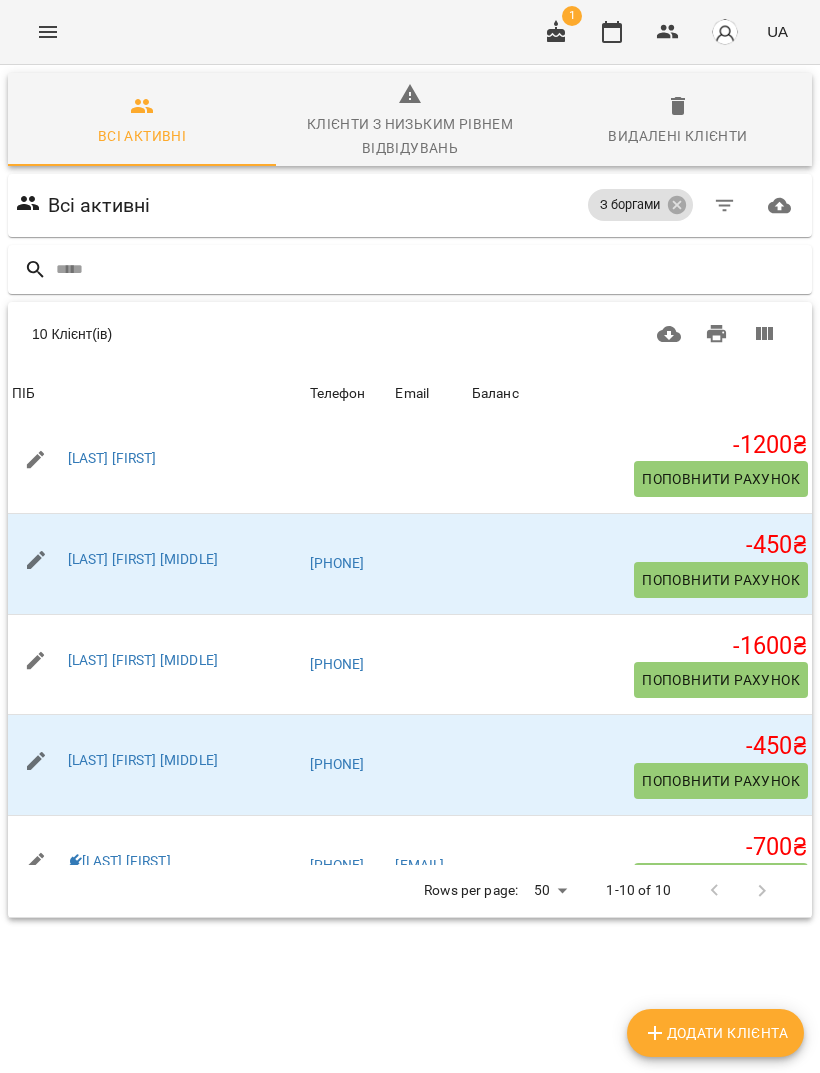 scroll, scrollTop: 452, scrollLeft: 0, axis: vertical 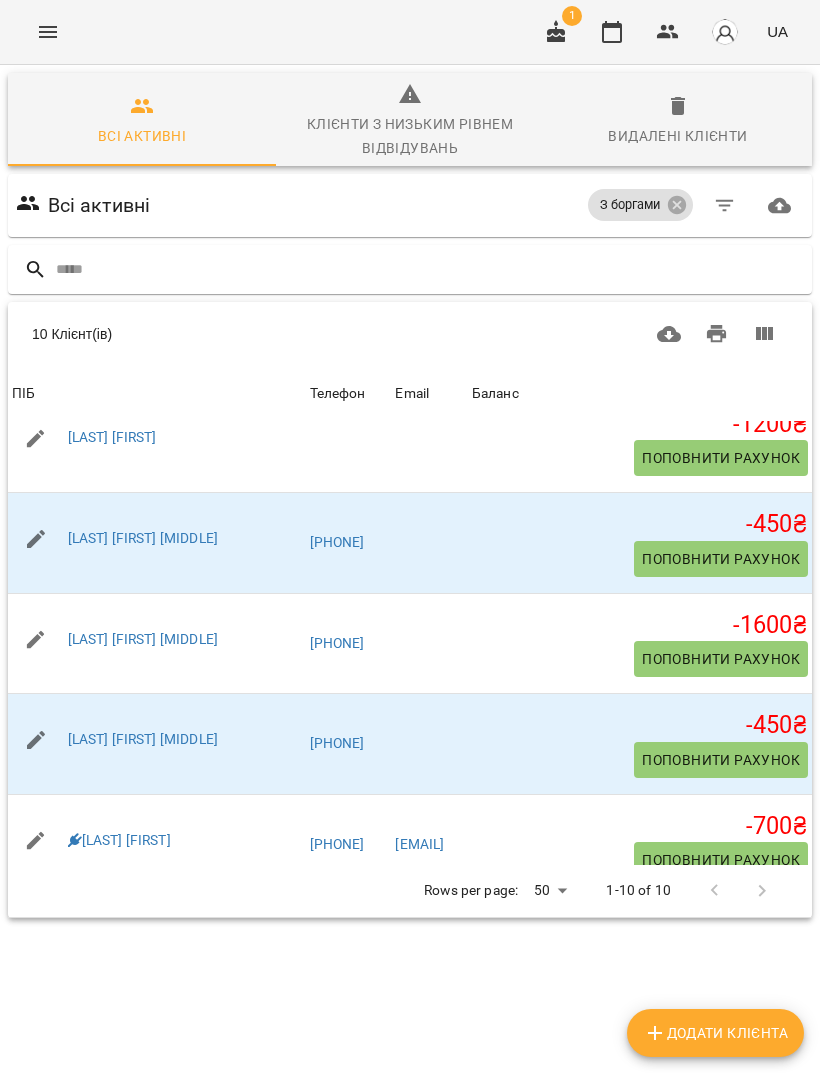 click 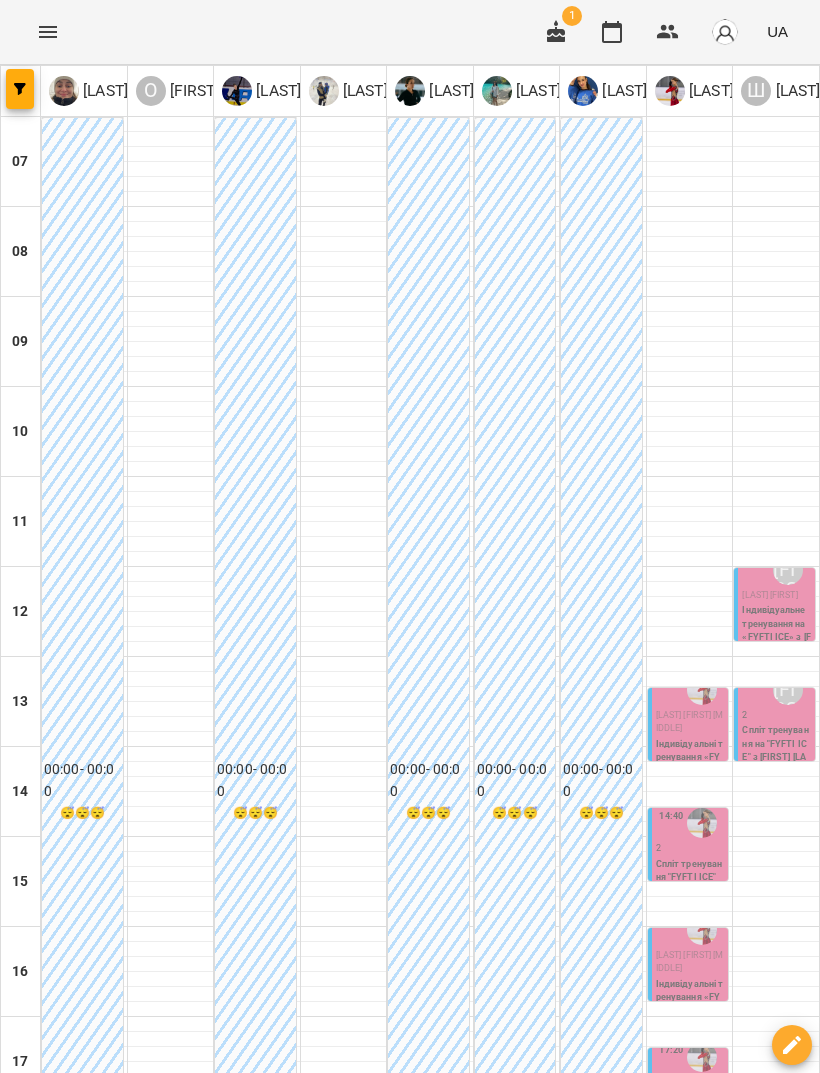 scroll, scrollTop: 87, scrollLeft: 0, axis: vertical 